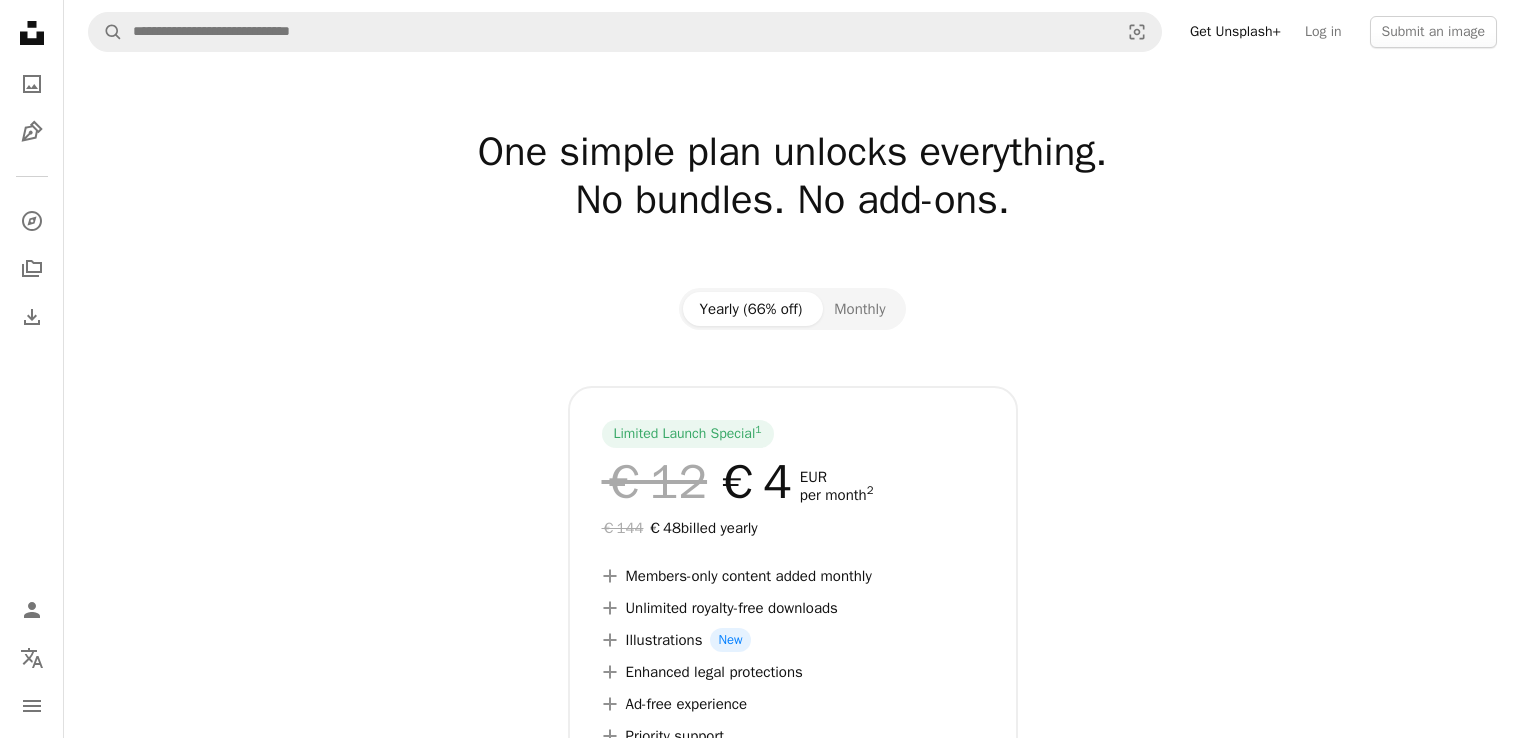 scroll, scrollTop: 0, scrollLeft: 0, axis: both 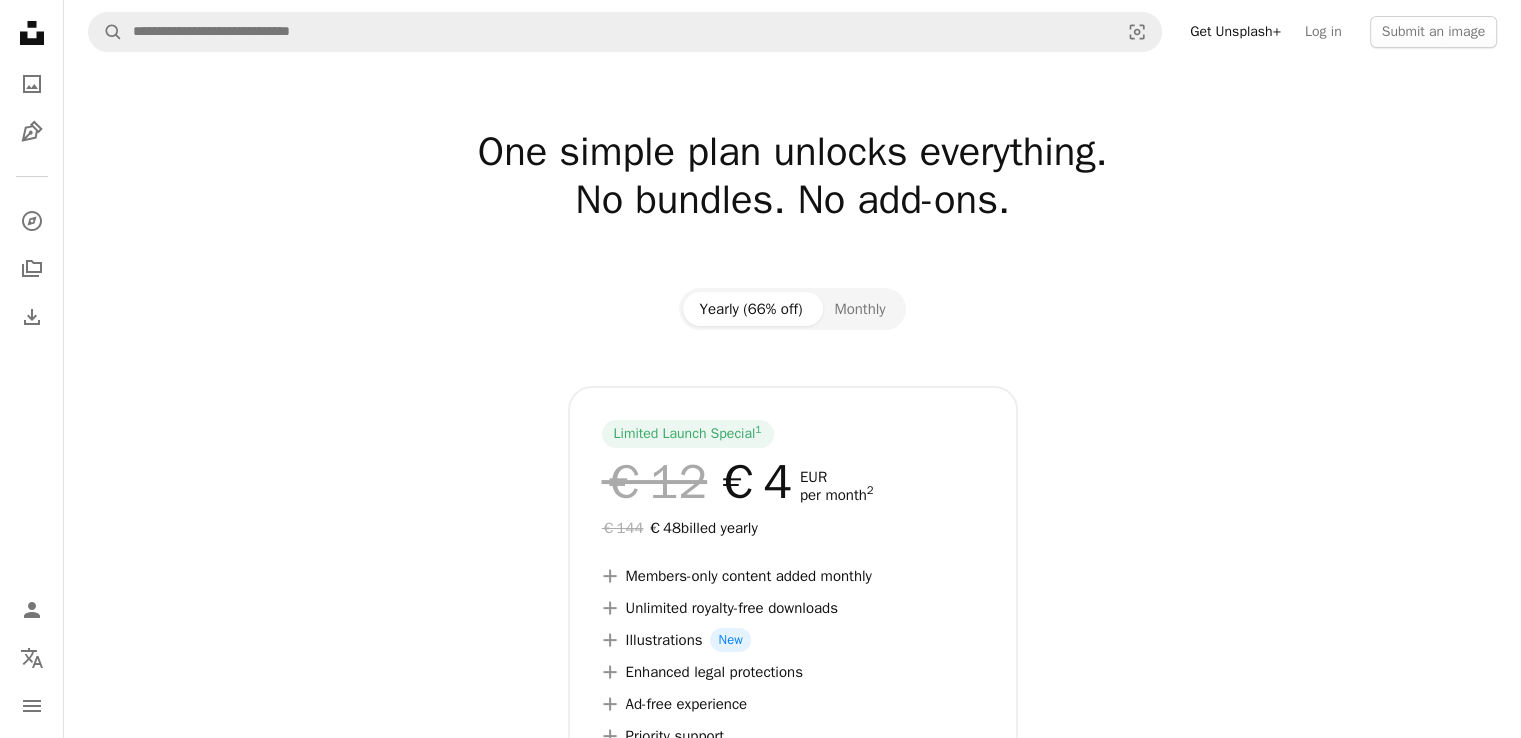 click on "Log in" at bounding box center (1323, 32) 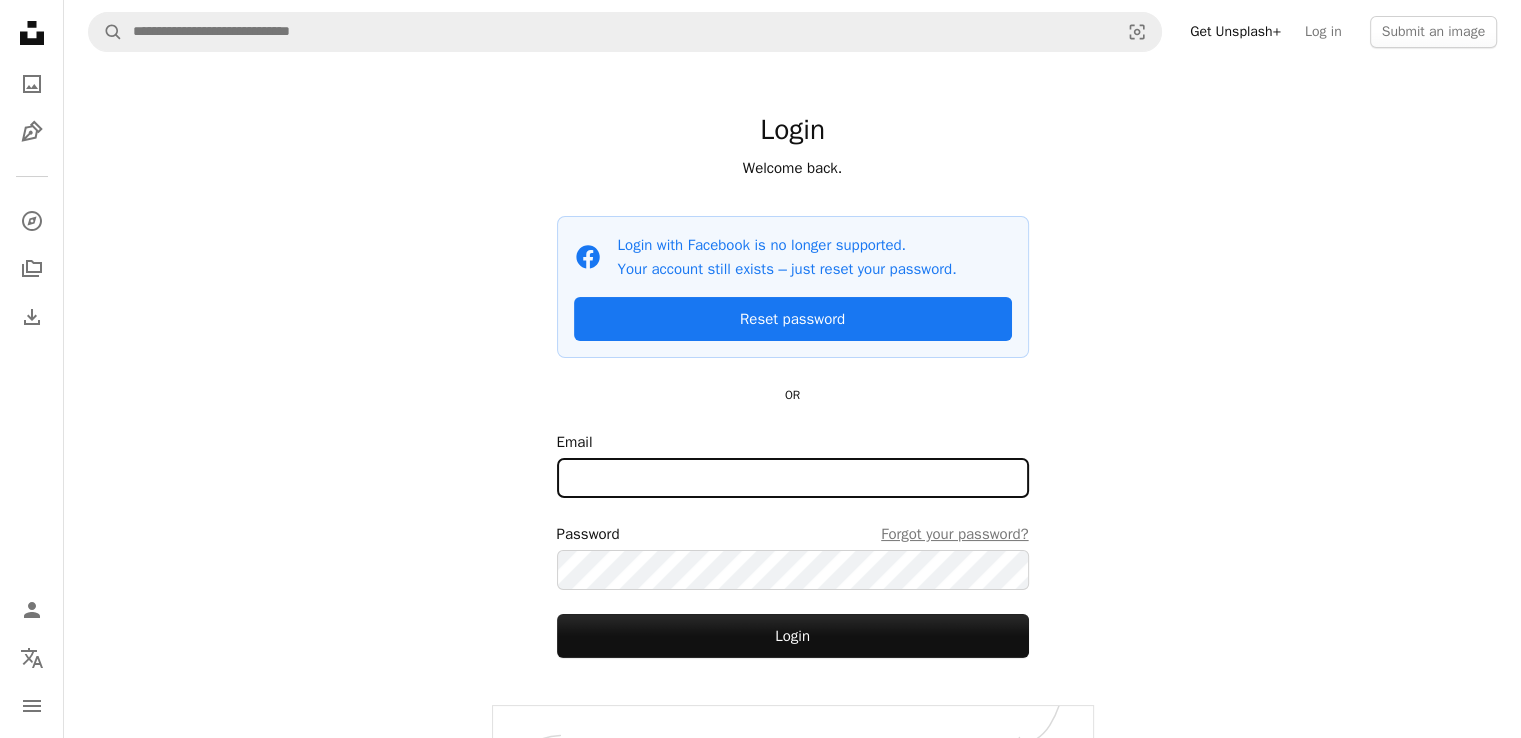 click on "Email" at bounding box center [793, 478] 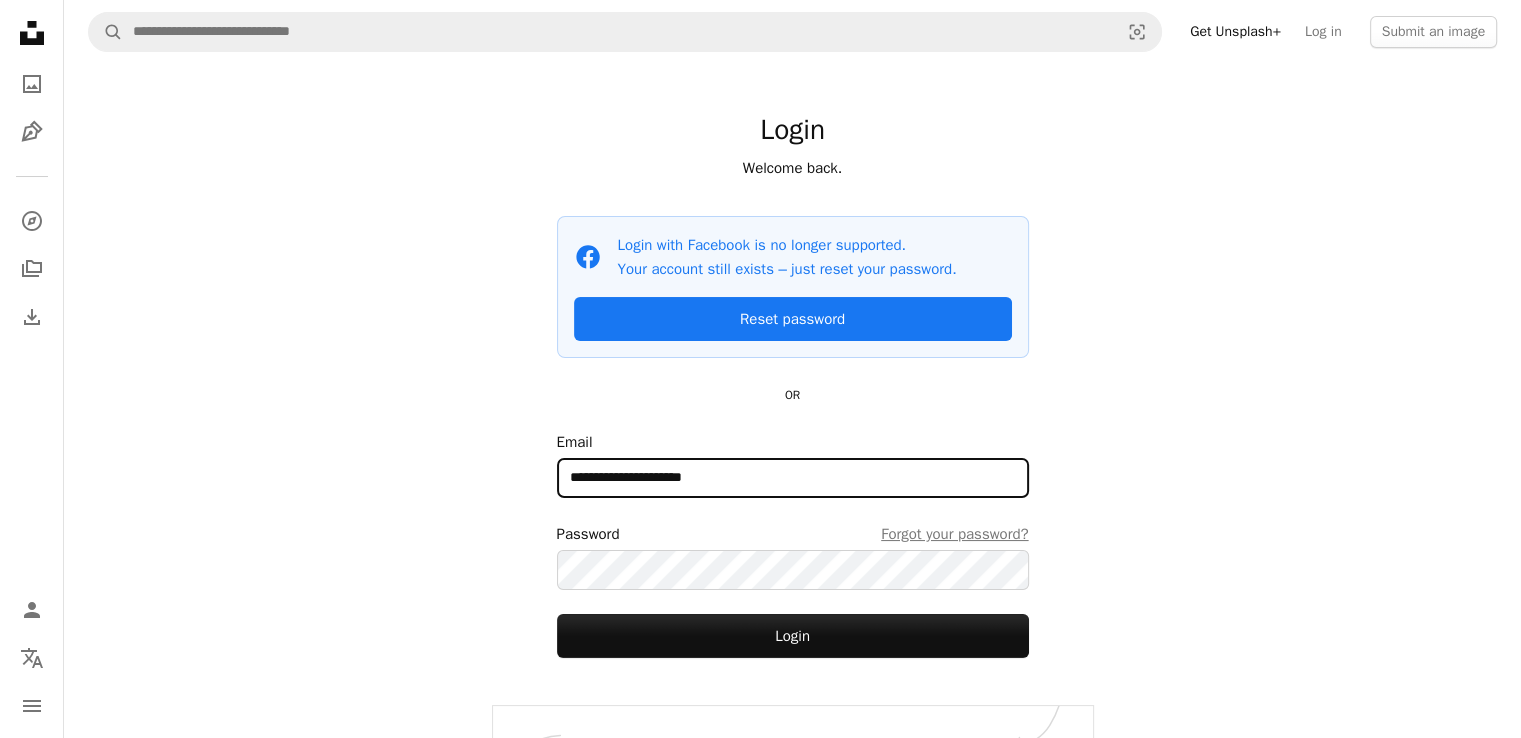 type on "**********" 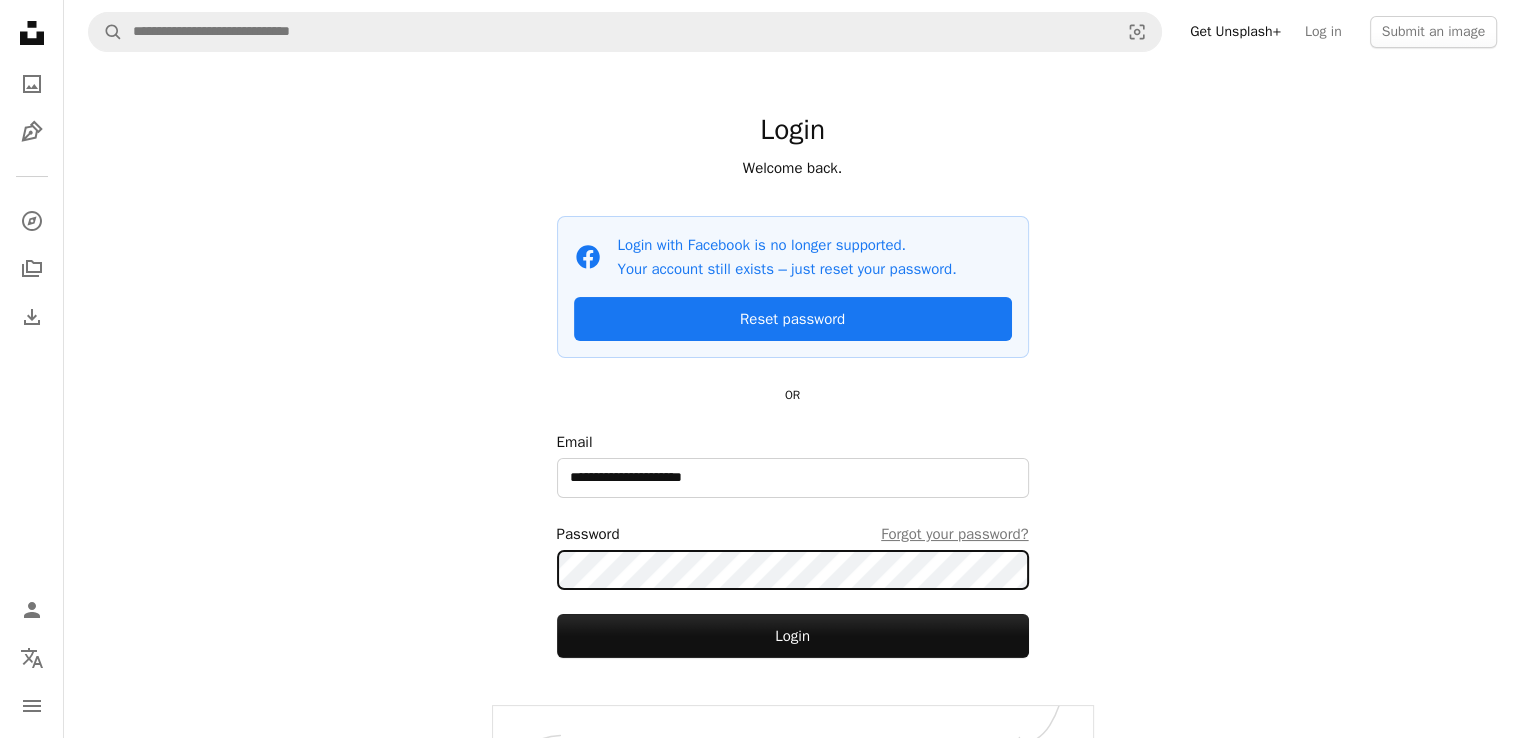 click on "Login" at bounding box center (793, 636) 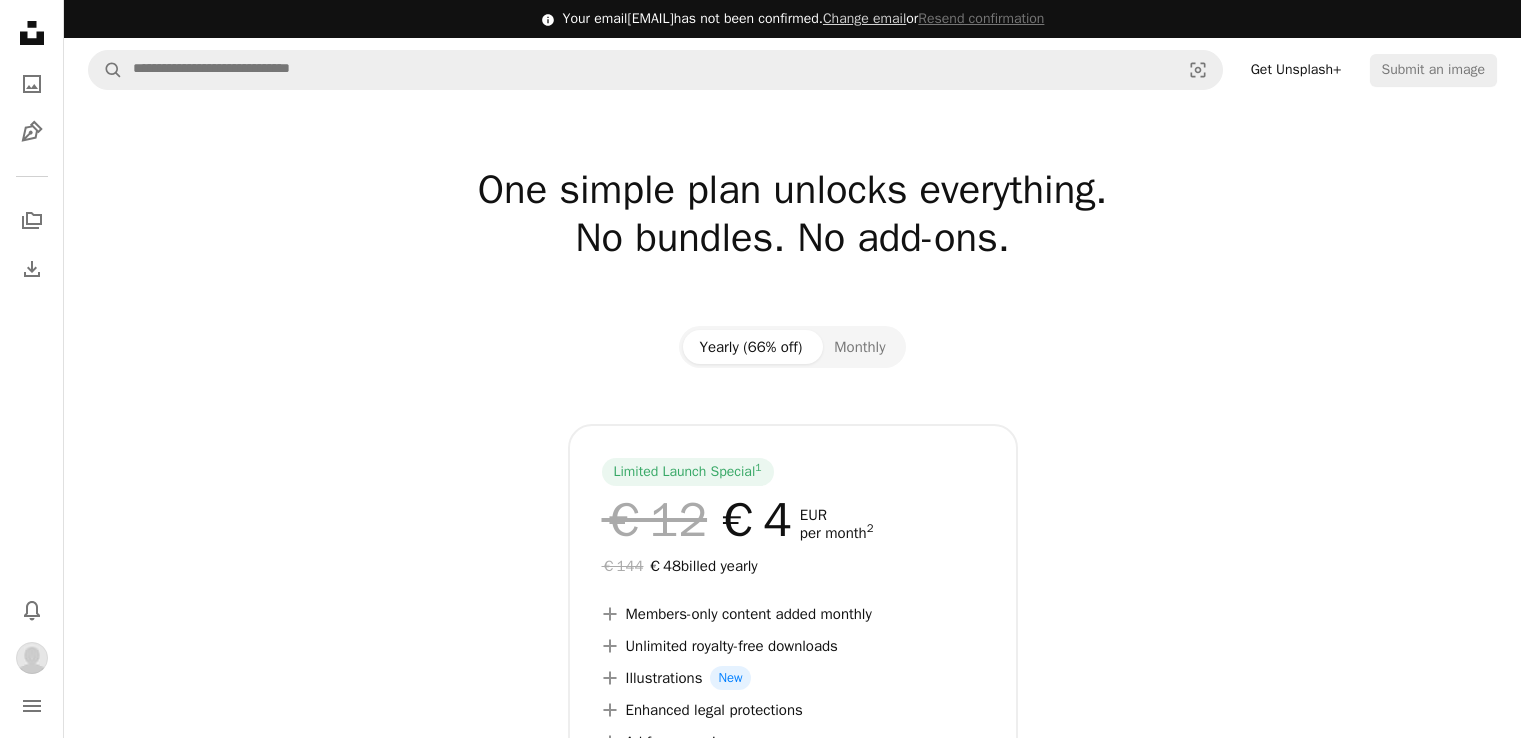 scroll, scrollTop: 0, scrollLeft: 0, axis: both 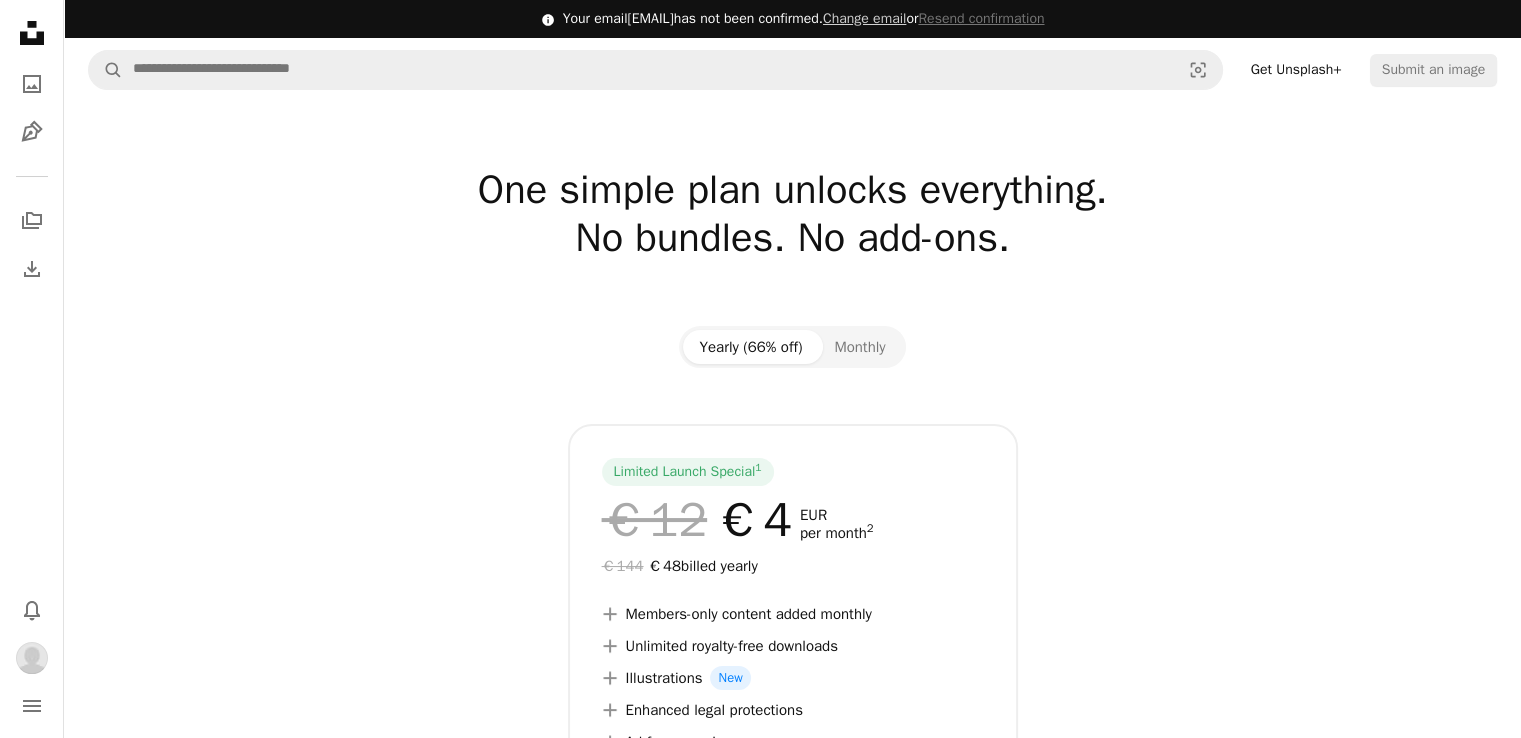 click 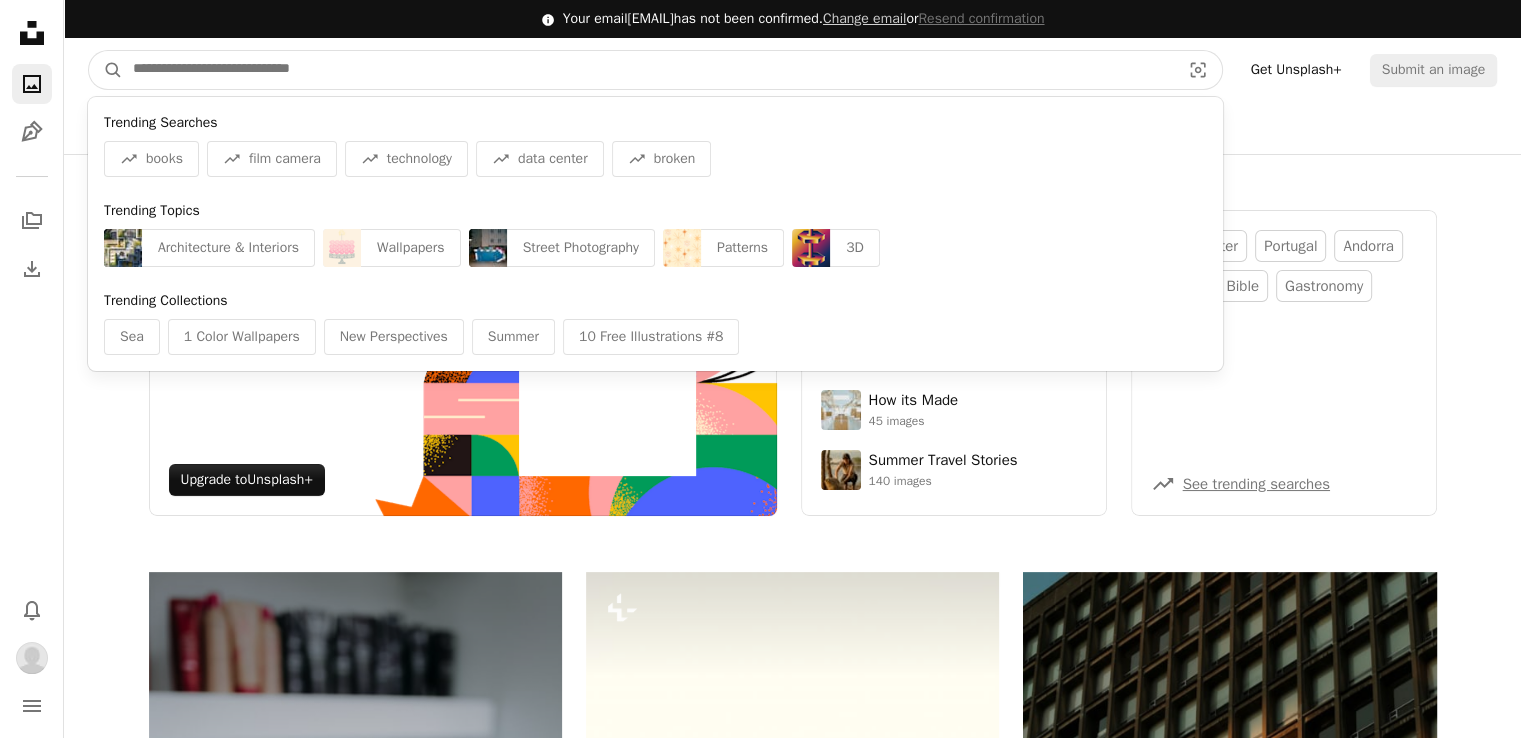 click at bounding box center [648, 70] 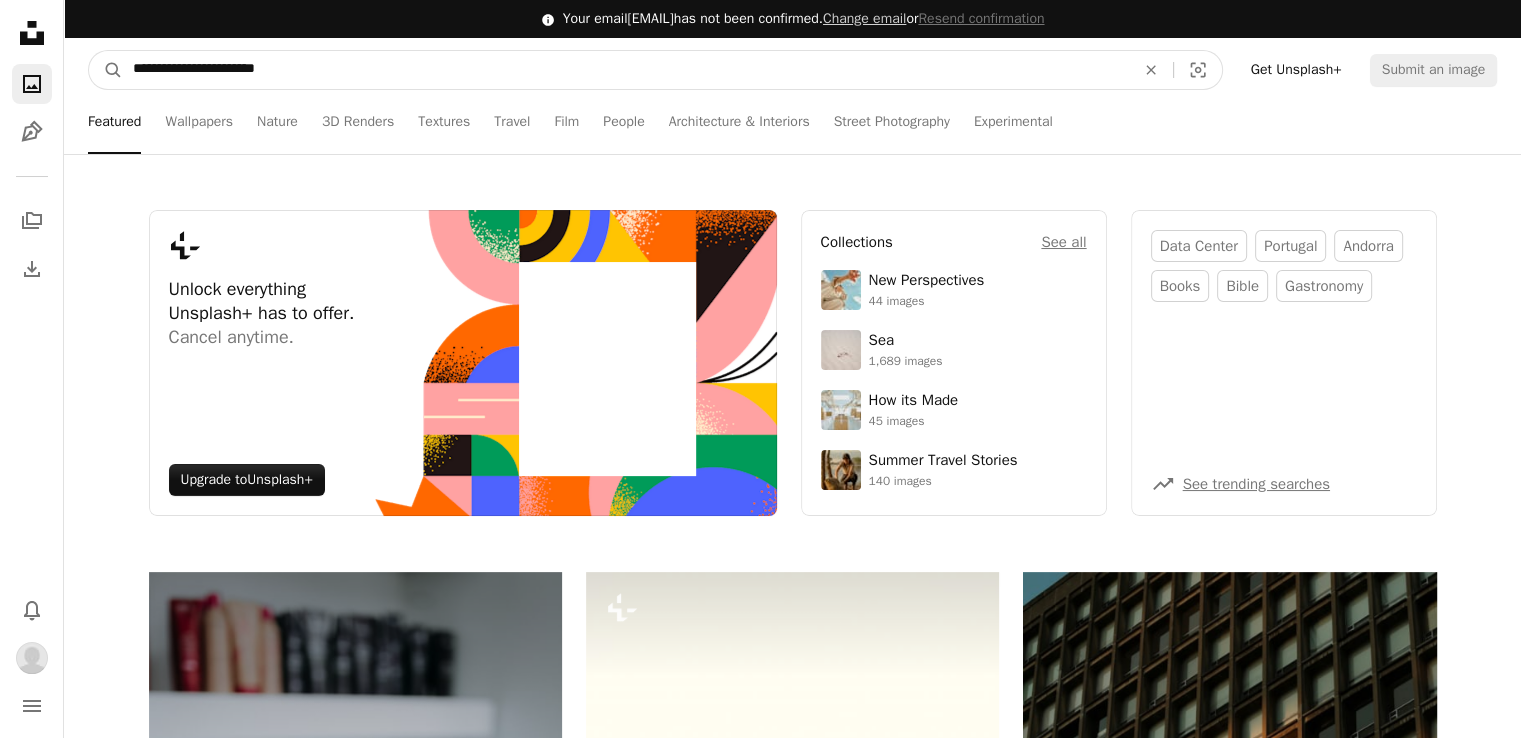 type on "**********" 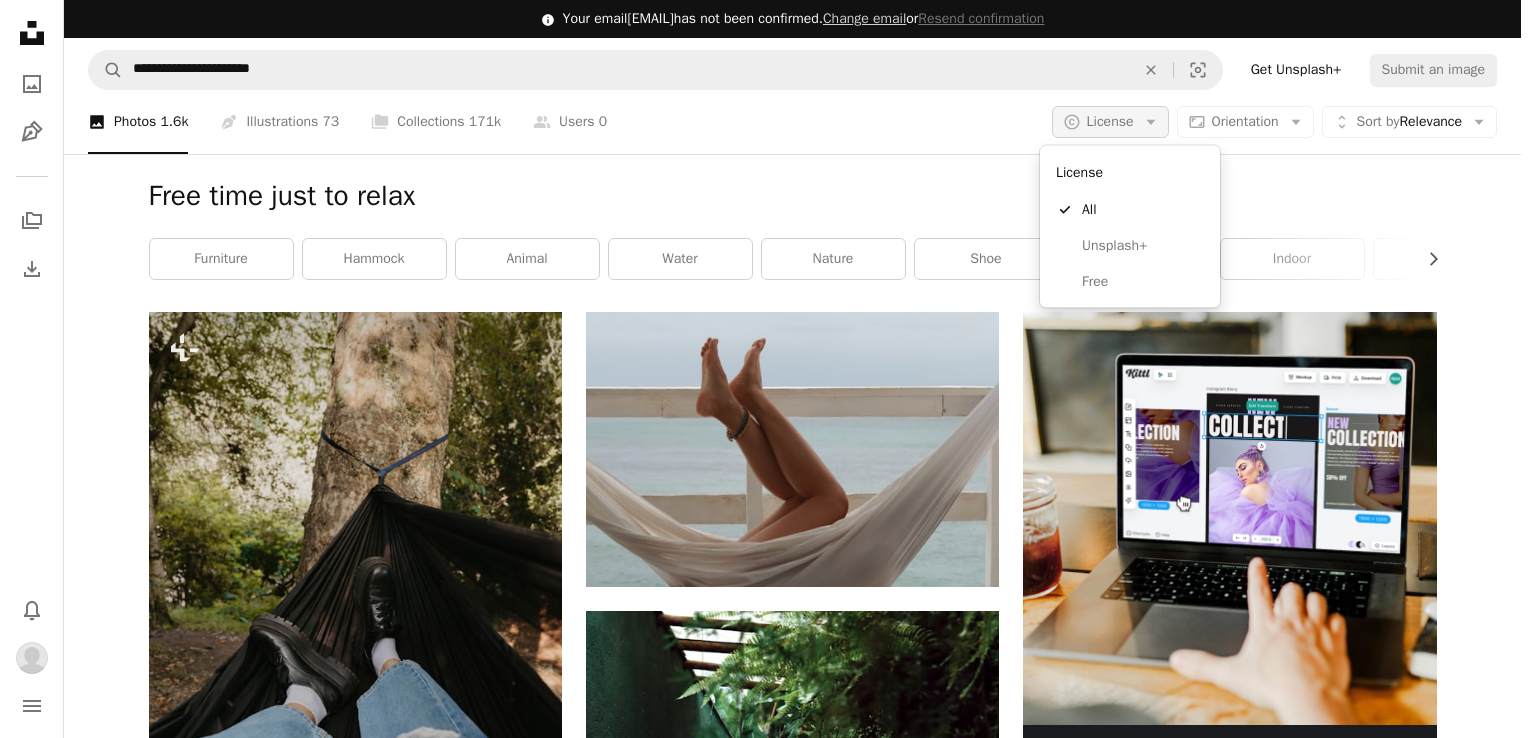 click on "License" at bounding box center [1110, 121] 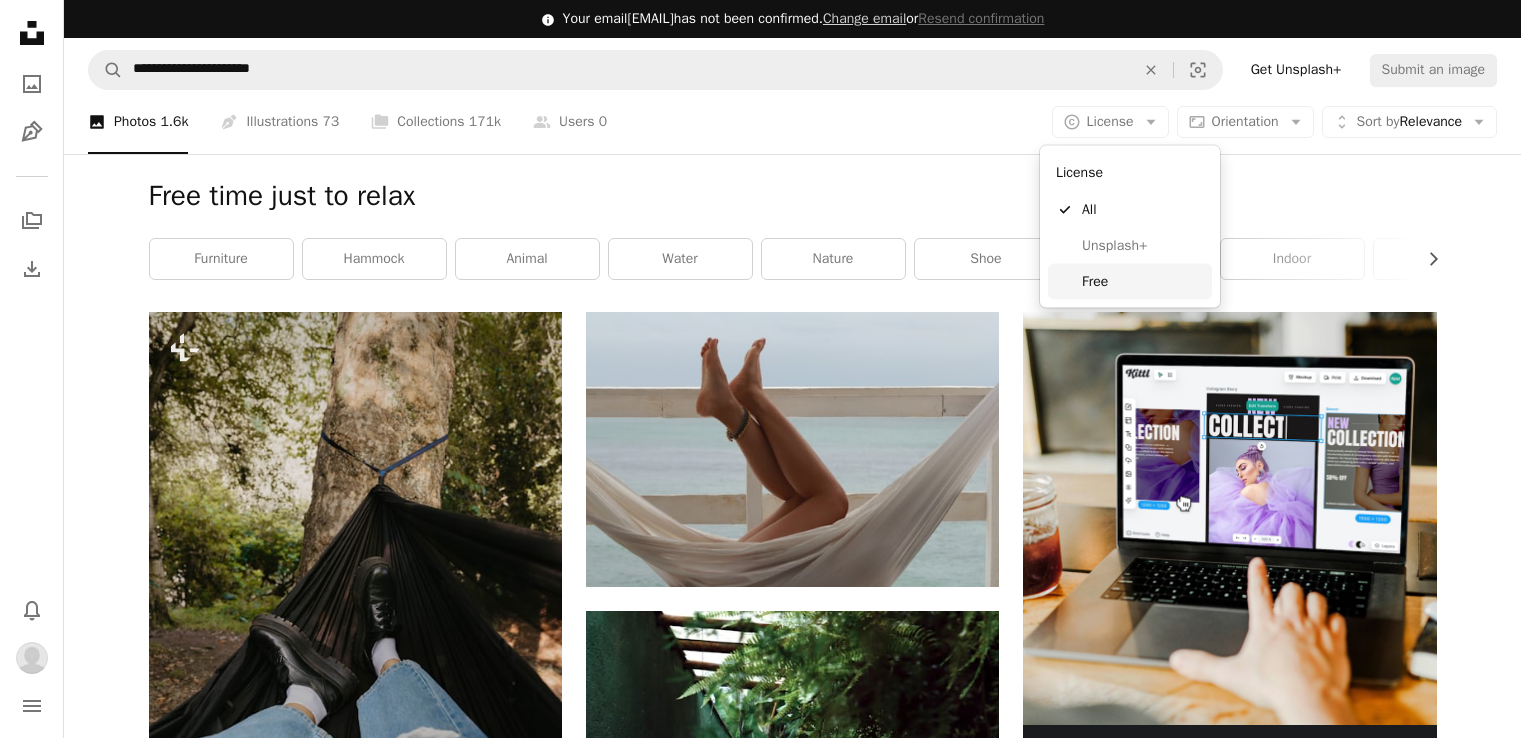 click on "Free" at bounding box center (1143, 282) 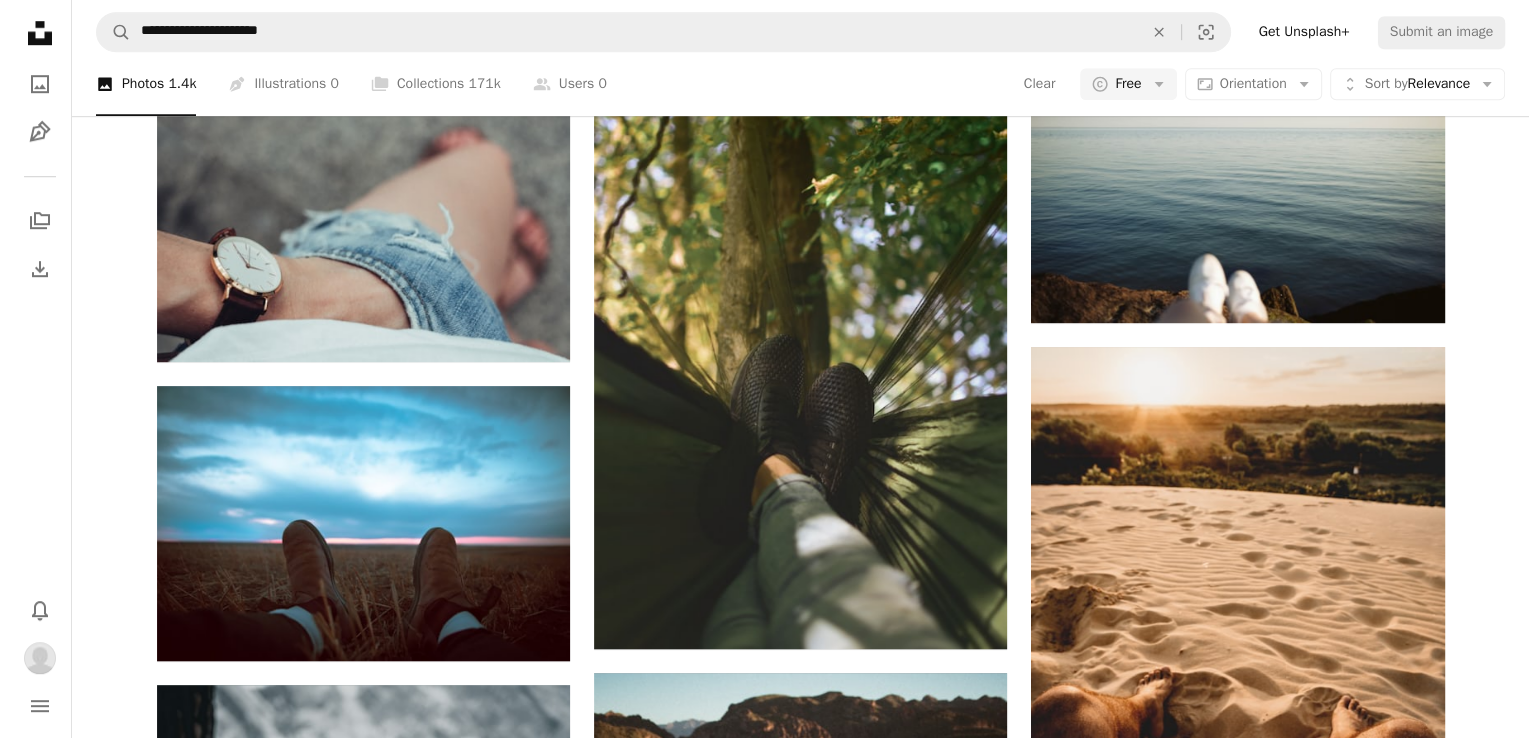 scroll, scrollTop: 1471, scrollLeft: 0, axis: vertical 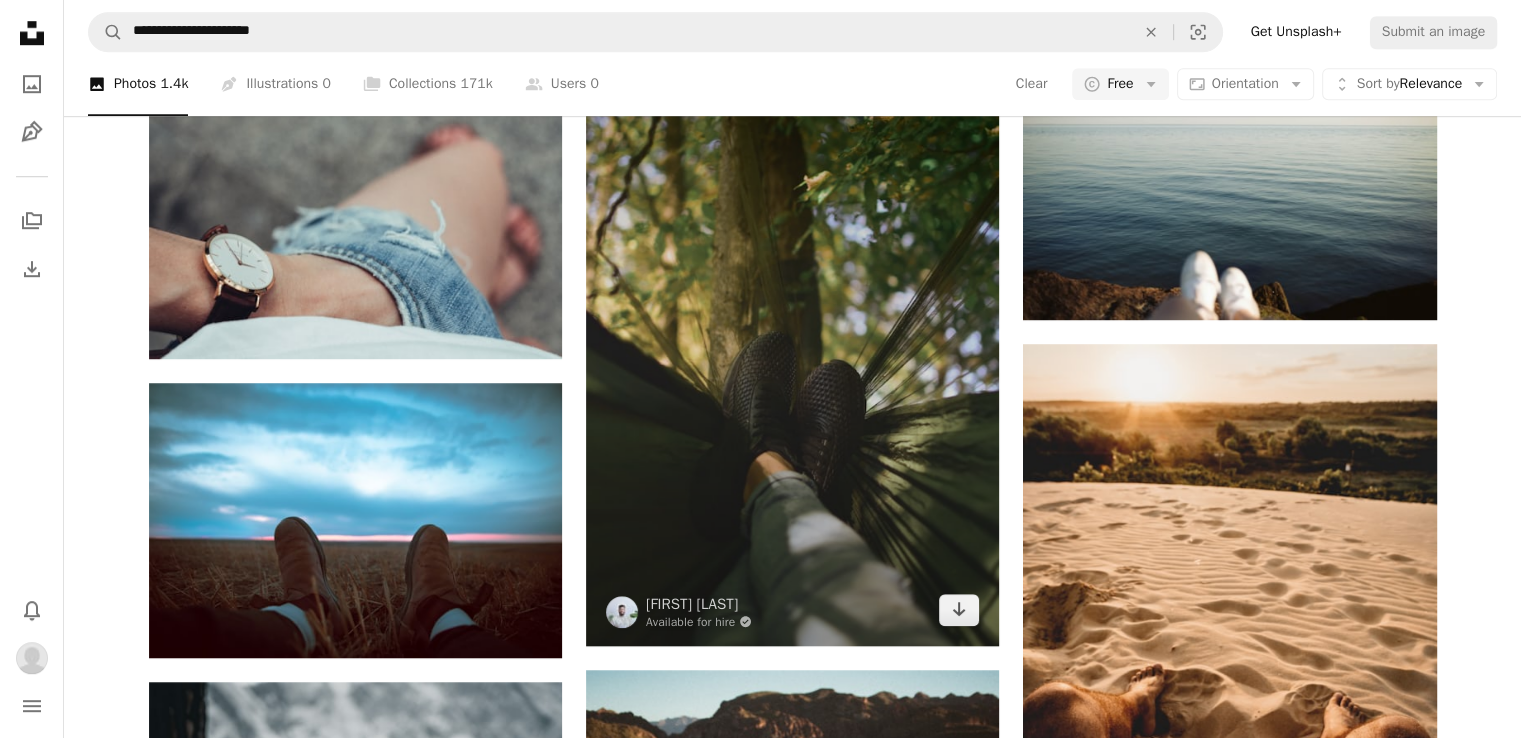 drag, startPoint x: 799, startPoint y: 347, endPoint x: 695, endPoint y: 325, distance: 106.30146 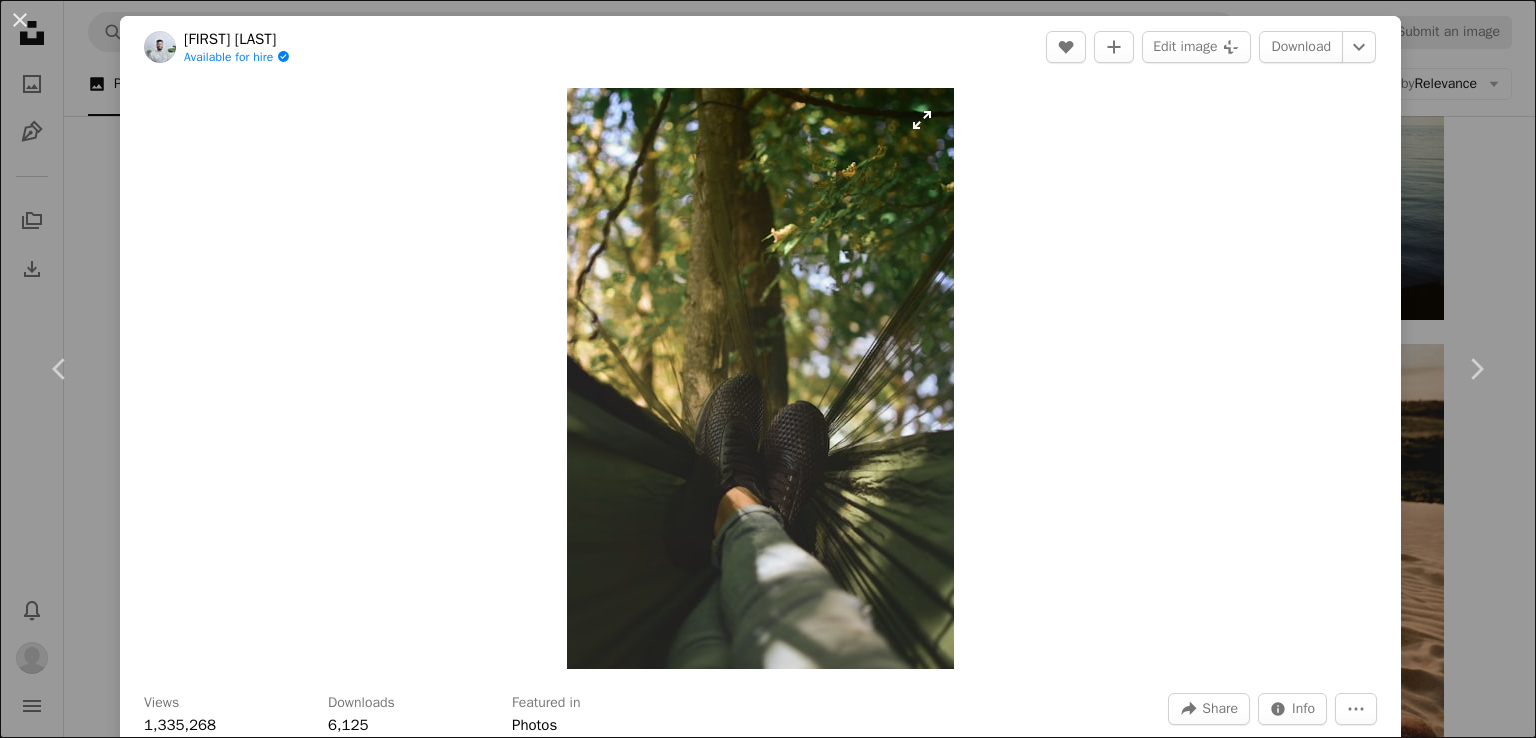 click at bounding box center [760, 378] 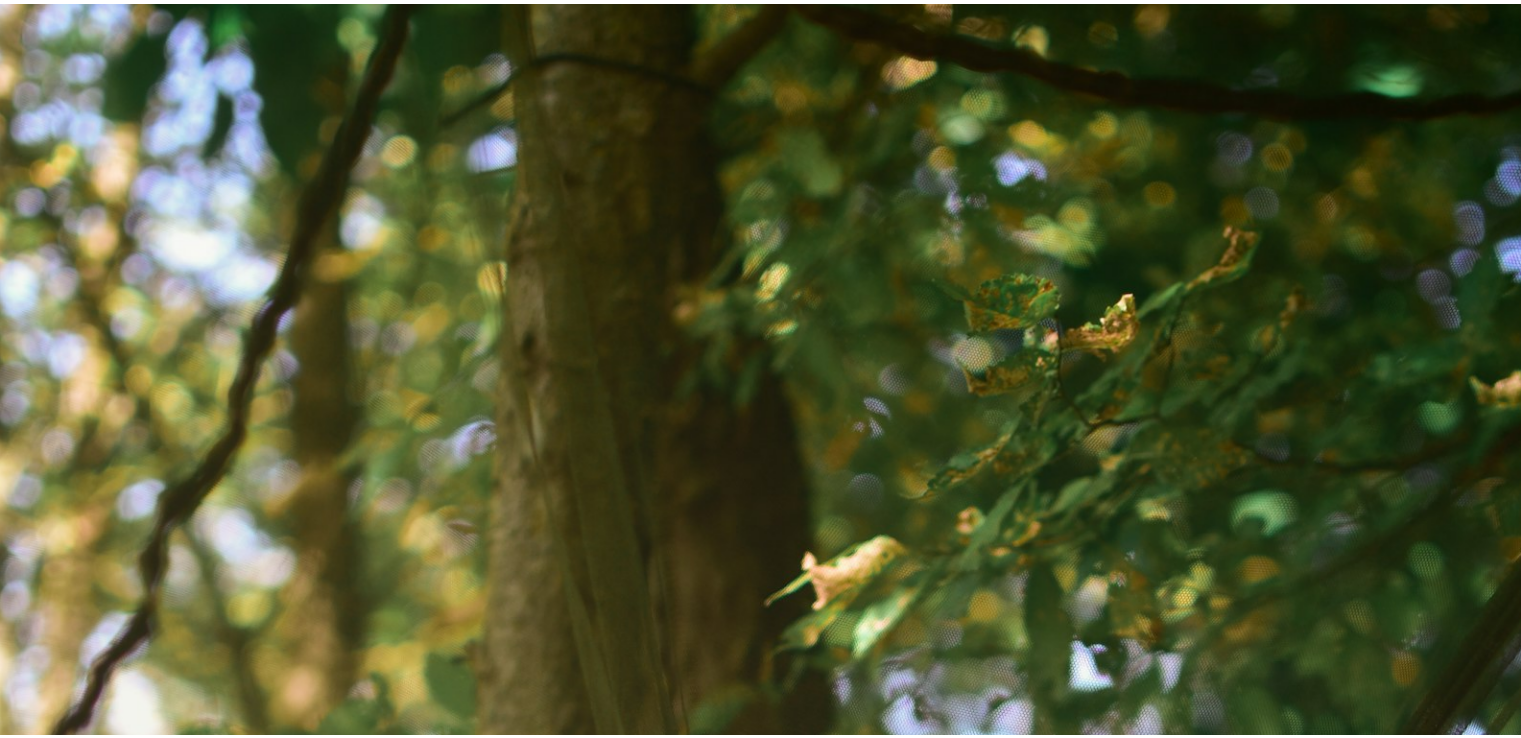scroll, scrollTop: 762, scrollLeft: 0, axis: vertical 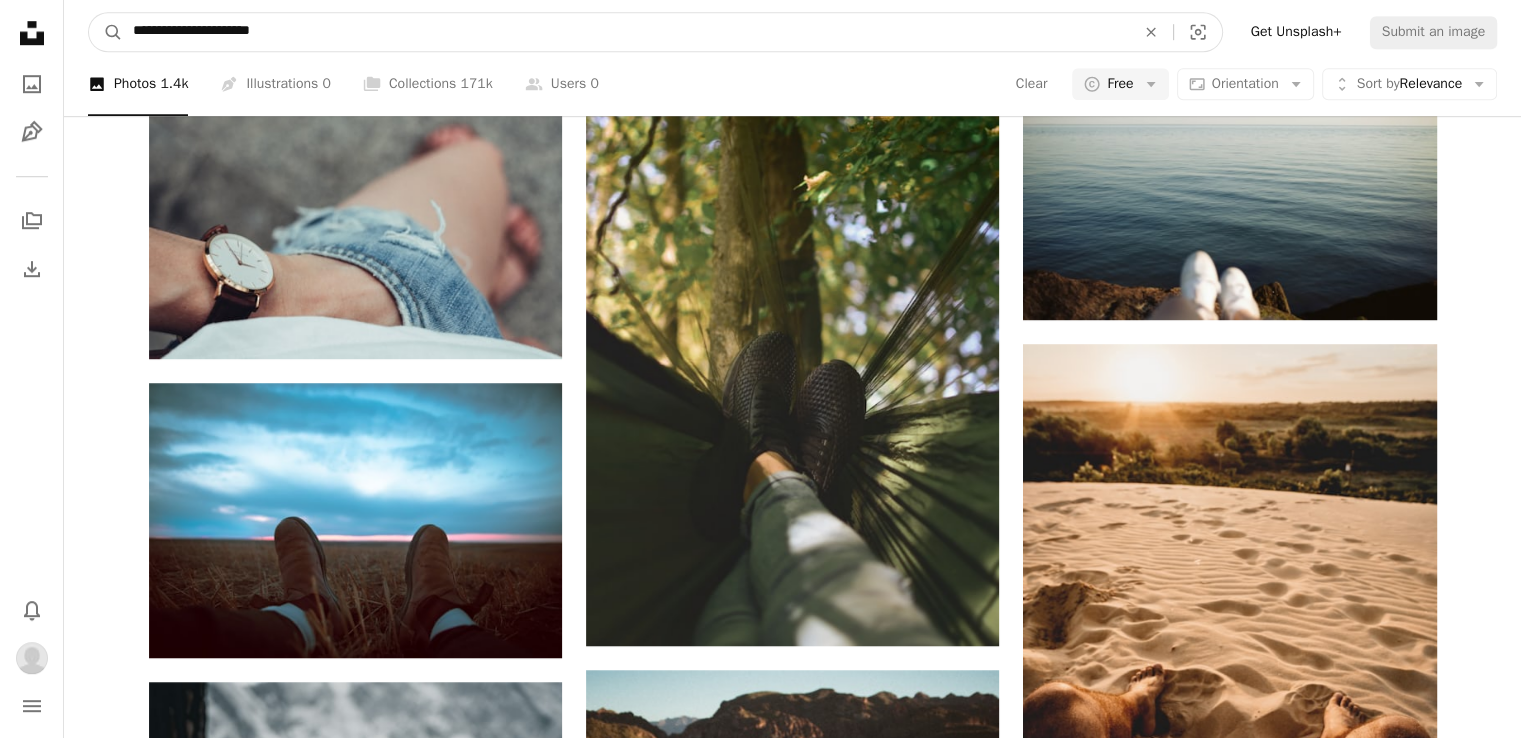 click on "**********" at bounding box center [626, 32] 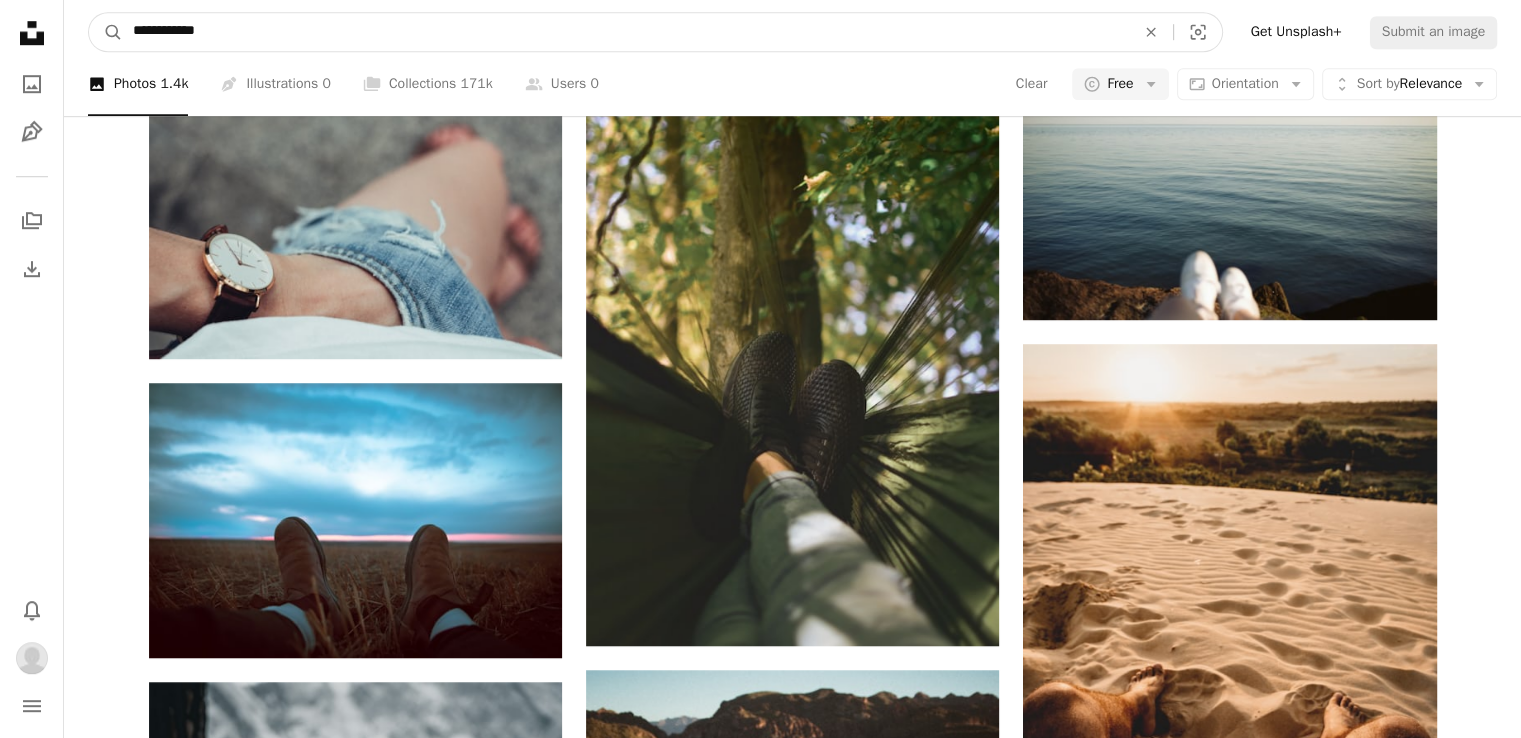 type on "**********" 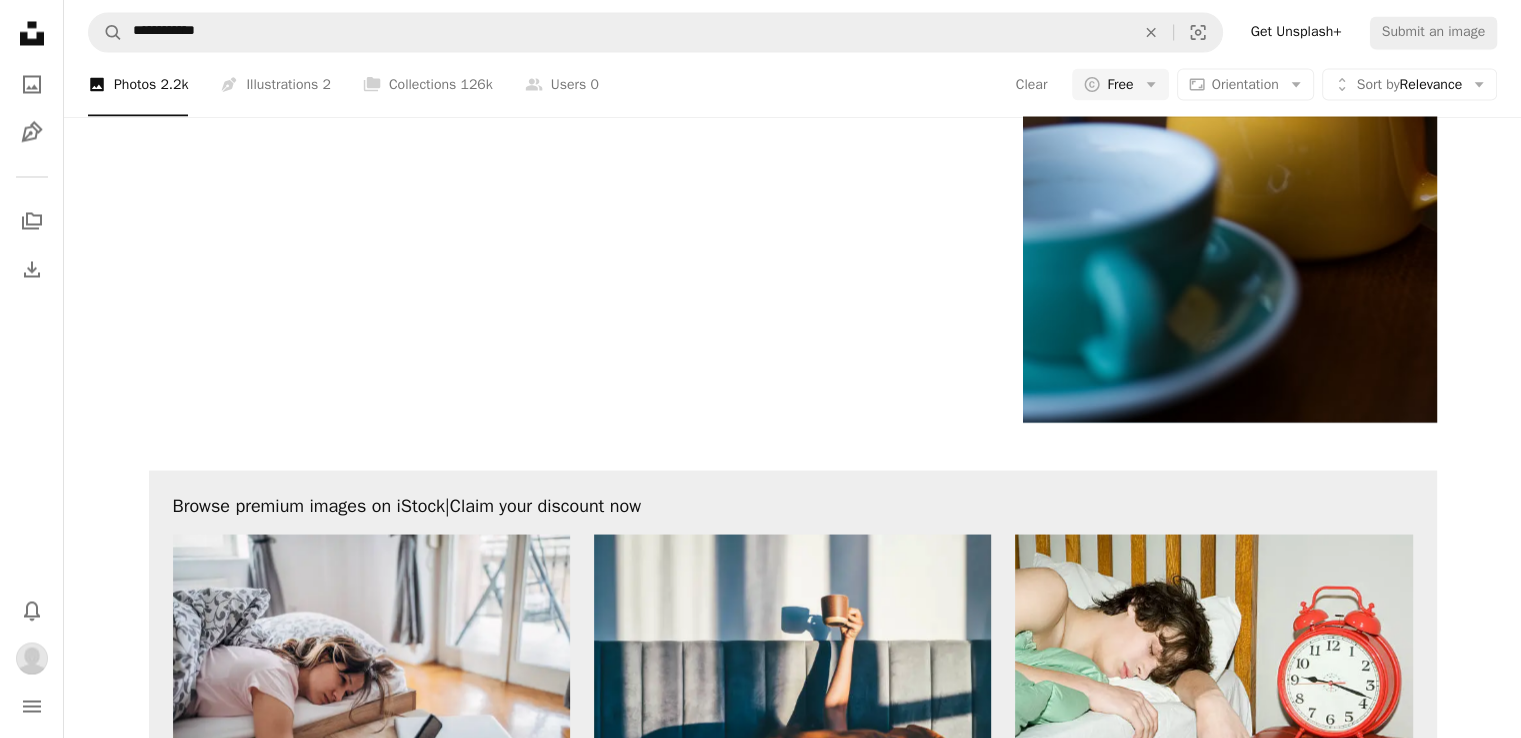 scroll, scrollTop: 3736, scrollLeft: 0, axis: vertical 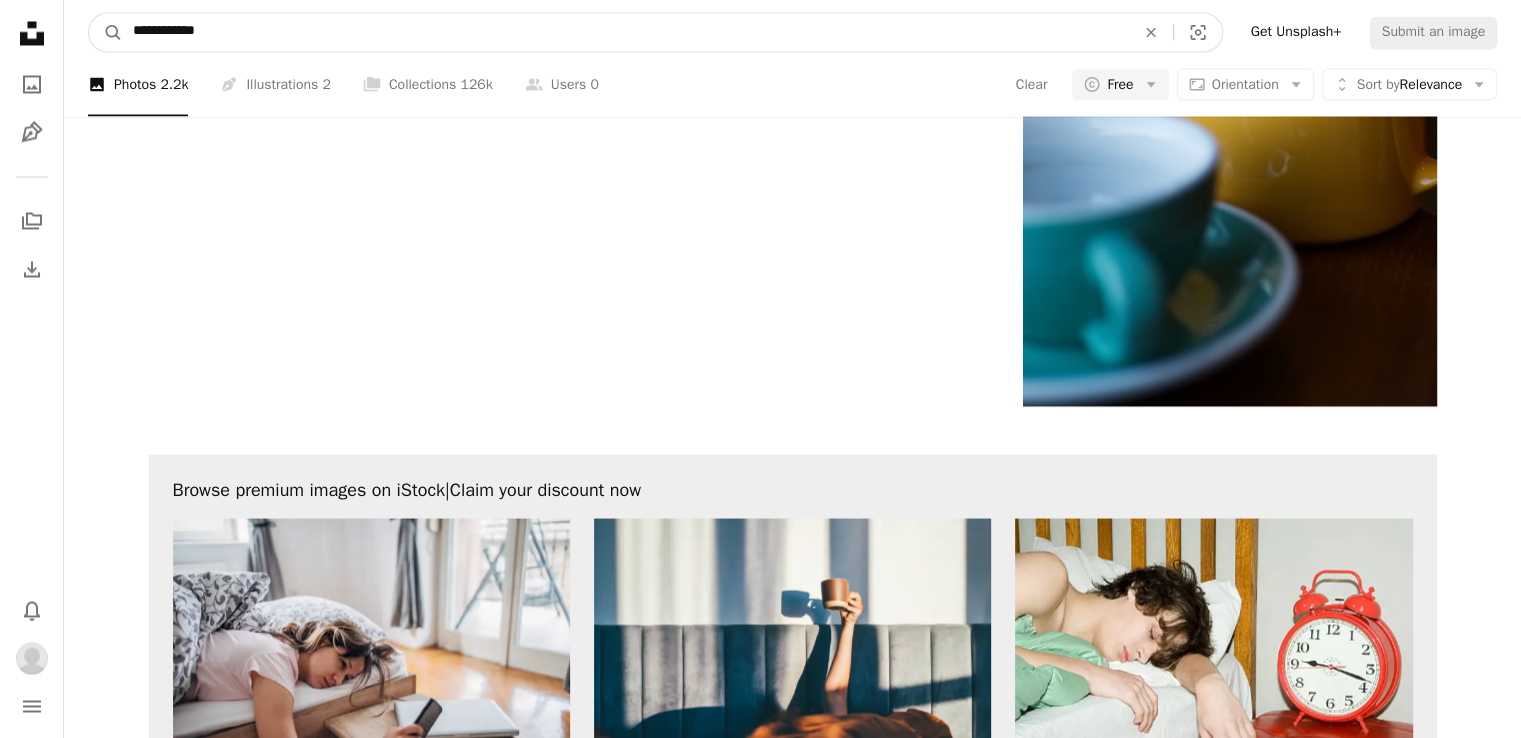 click on "**********" at bounding box center [626, 32] 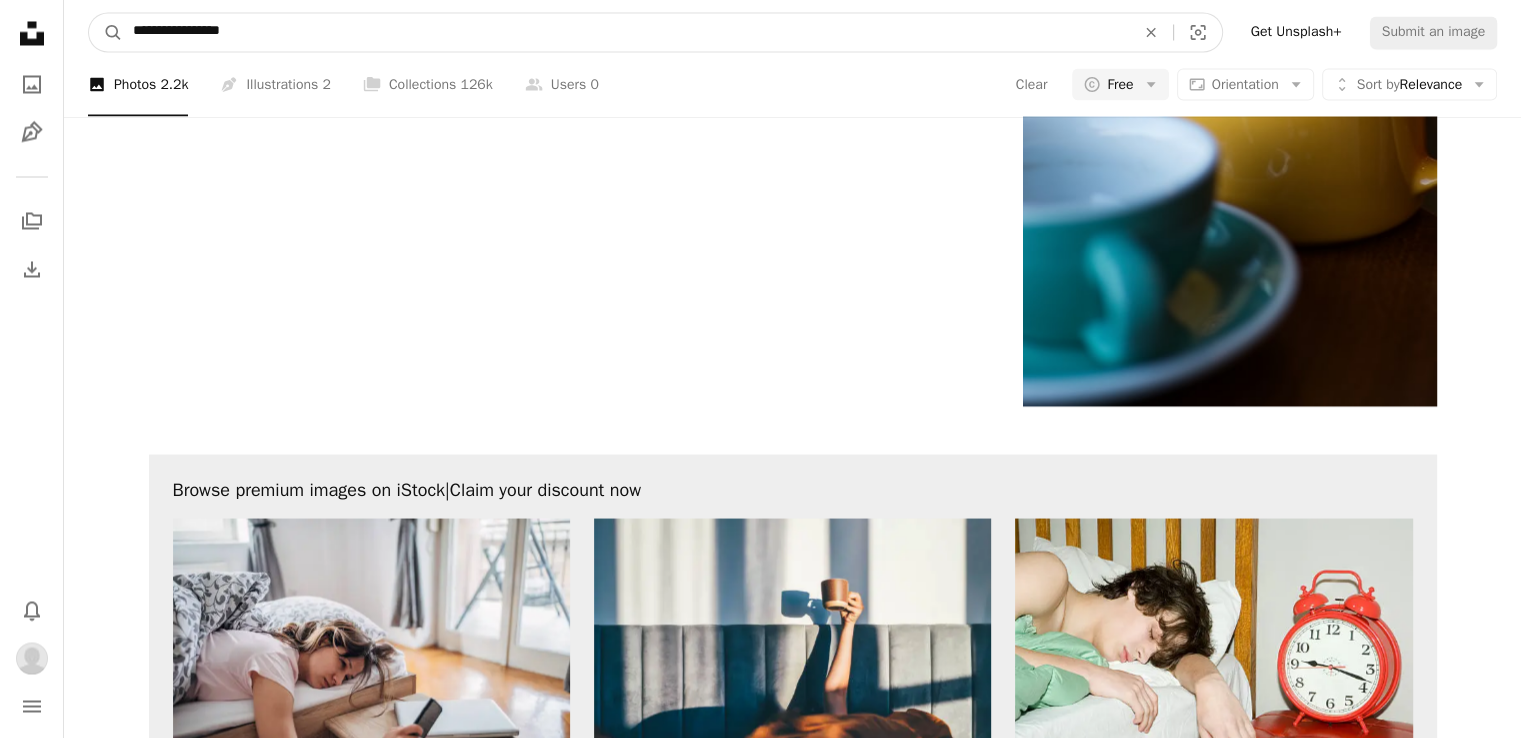 type on "**********" 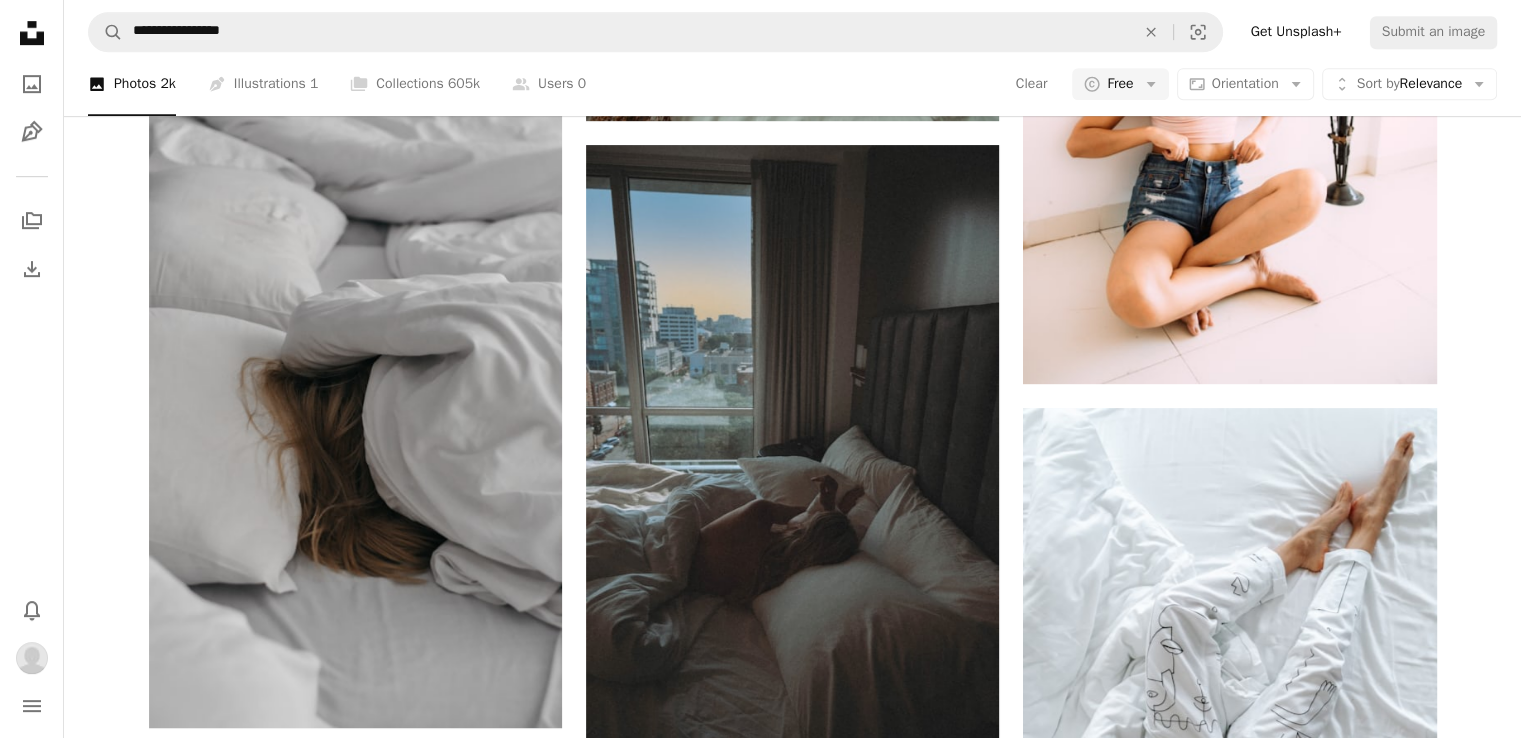 scroll, scrollTop: 1107, scrollLeft: 0, axis: vertical 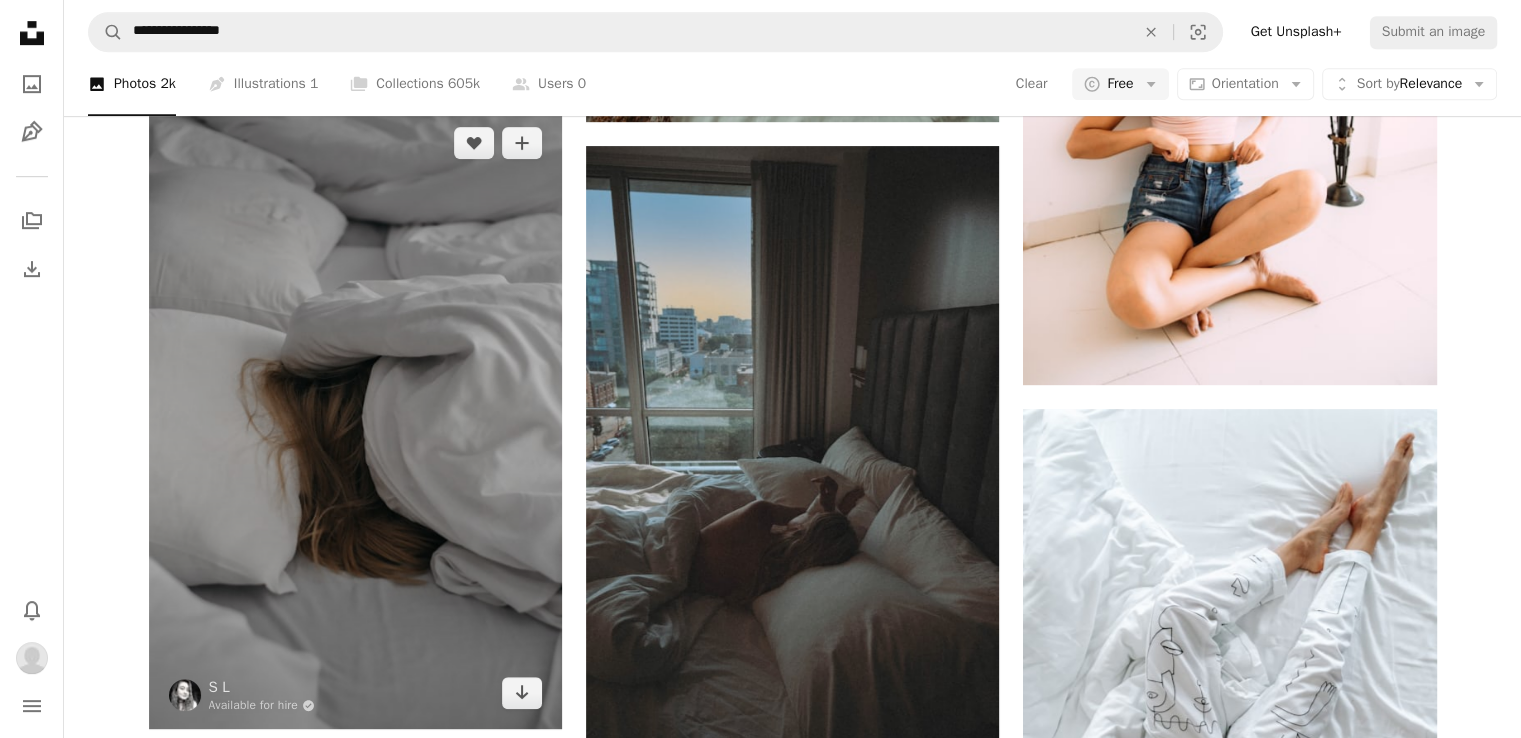 click at bounding box center [355, 418] 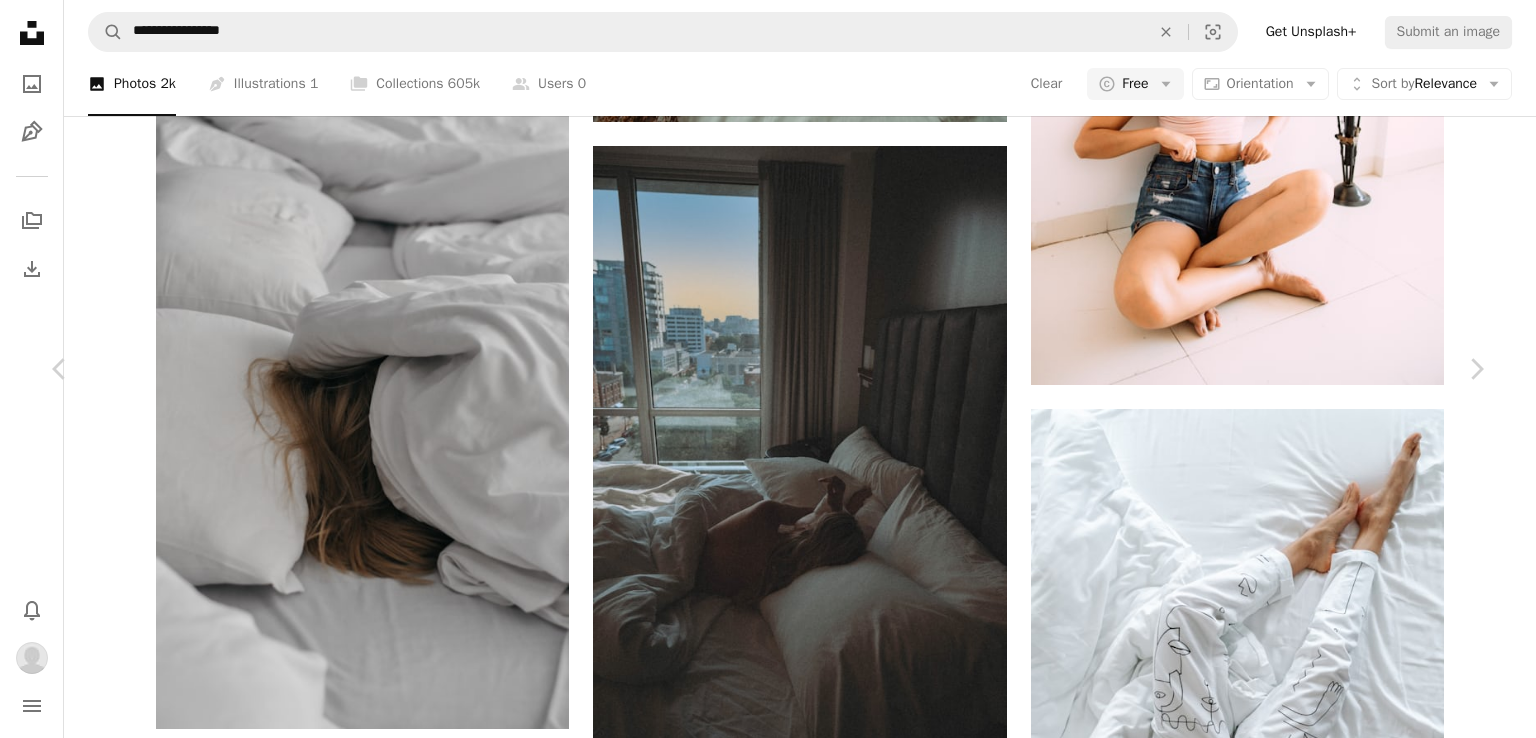 click on "An X shape Chevron left Chevron right [FIRST] [LAST] Available for hire A checkmark inside of a circle A heart A plus sign Edit image   Plus sign for Unsplash+ Download Chevron down Zoom in Views 5,388,751 Downloads 20,525 Featured in Photos A forward-right arrow Share Info icon Info More Actions inst @[USERNAME] Calendar outlined Published on  [MONTH] [DAY], [YEAR] Camera NIKON CORPORATION, NIKON D90 Safety Free to use under the  Unsplash License black grey furniture sleep bed home decor sleeping linen pillow cushion asleep Browse premium related images on iStock  |  Save 20% with code UNSPLASH20 View more on iStock  ↗ Related images A heart A plus sign [FIRST] [LAST] Arrow pointing down Plus sign for Unsplash+ A heart A plus sign [FIRST] [LAST] For  Unsplash+ A lock   Purchase A heart A plus sign [FIRST] [LAST] Available for hire A checkmark inside of a circle Arrow pointing down A heart A plus sign [FIRST] [LAST] Available for hire A checkmark inside of a circle Arrow pointing down A heart A plus sign A heart For" at bounding box center [768, 4891] 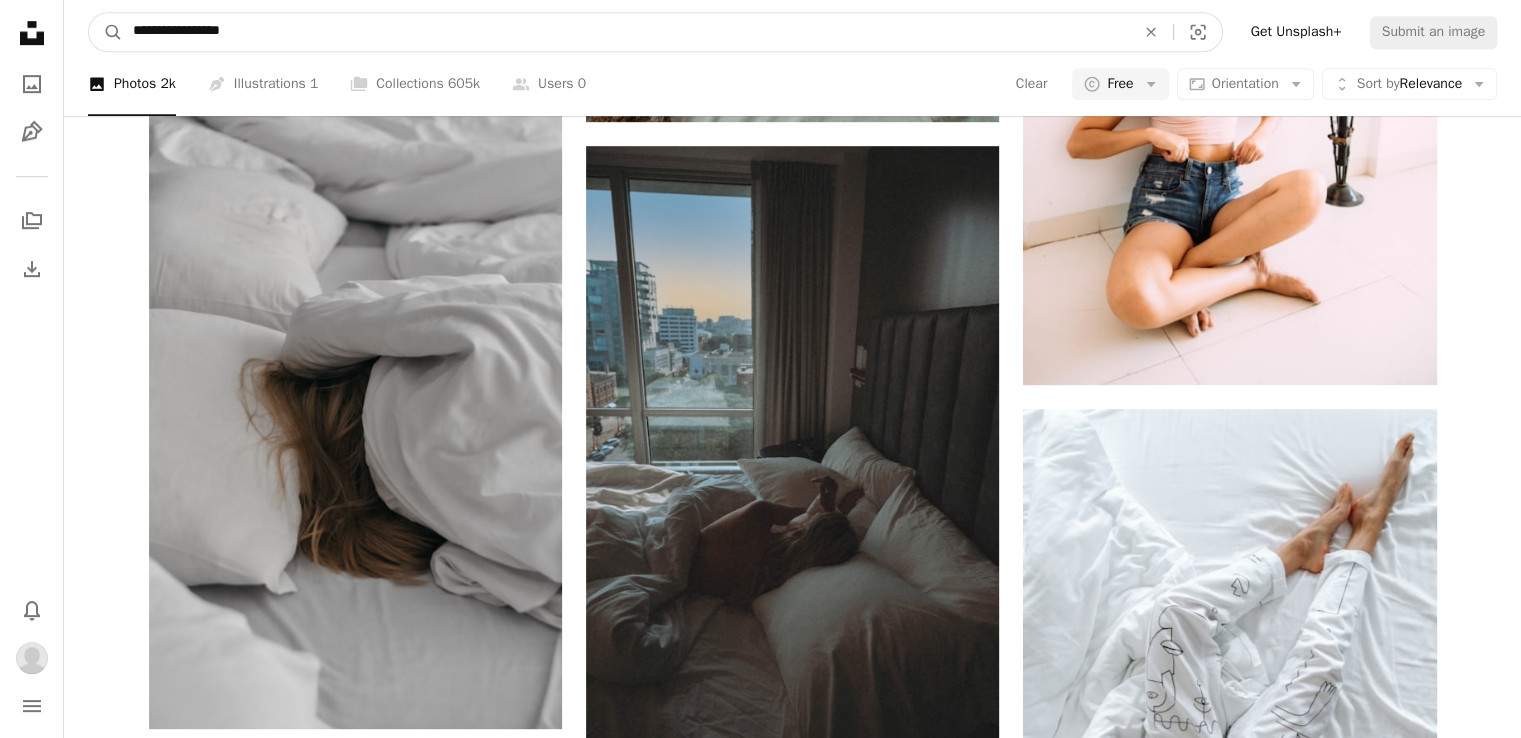 drag, startPoint x: 346, startPoint y: 42, endPoint x: 53, endPoint y: 37, distance: 293.04266 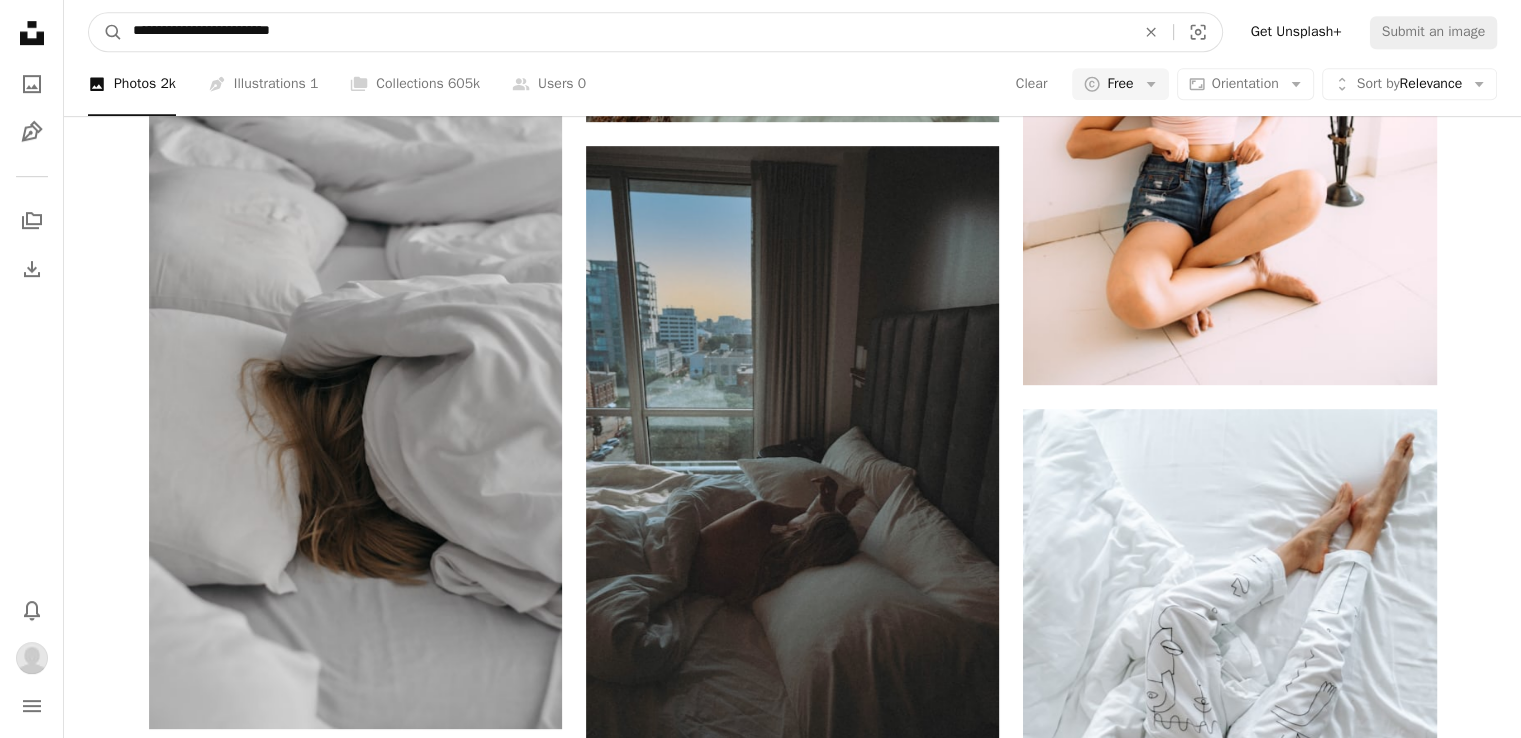 click on "**********" at bounding box center [626, 32] 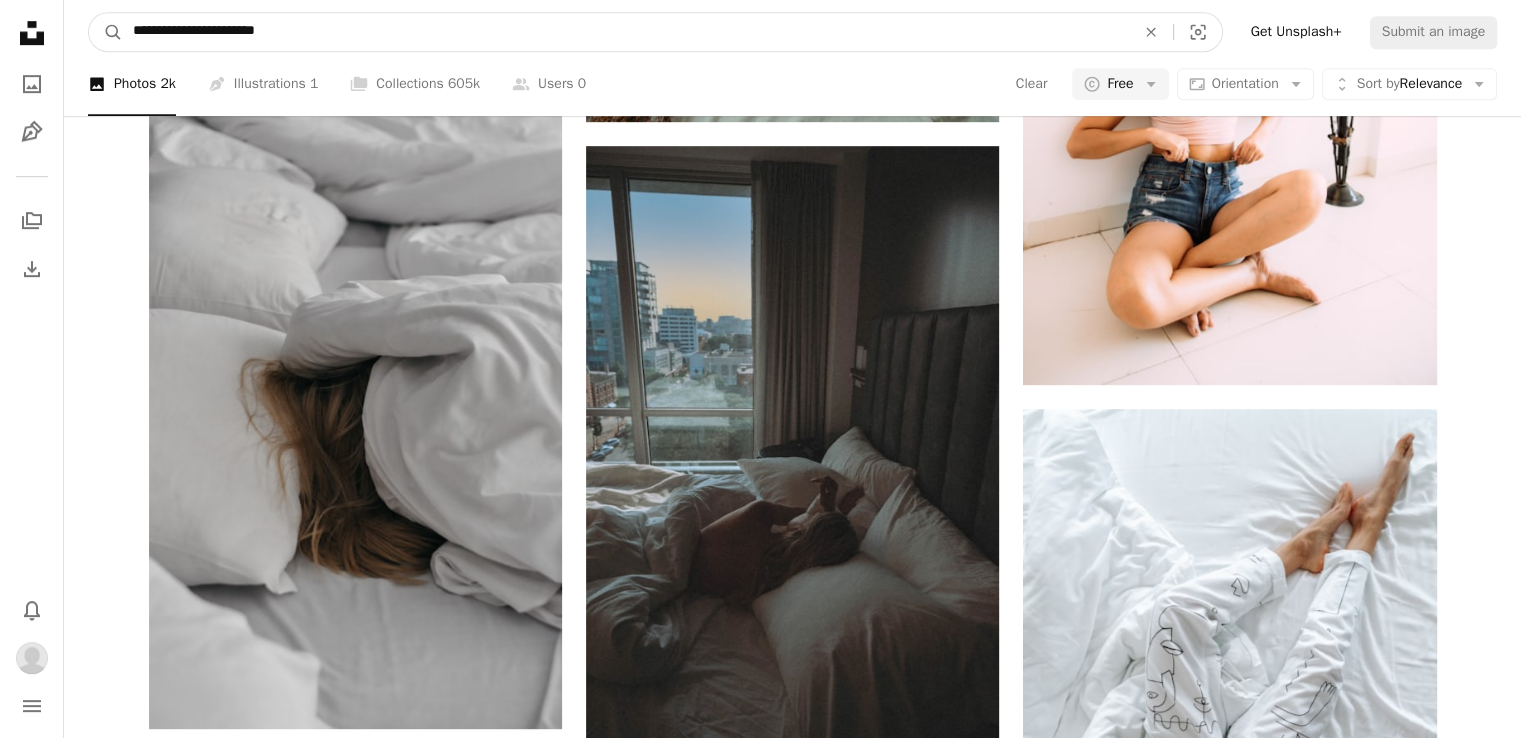 type on "**********" 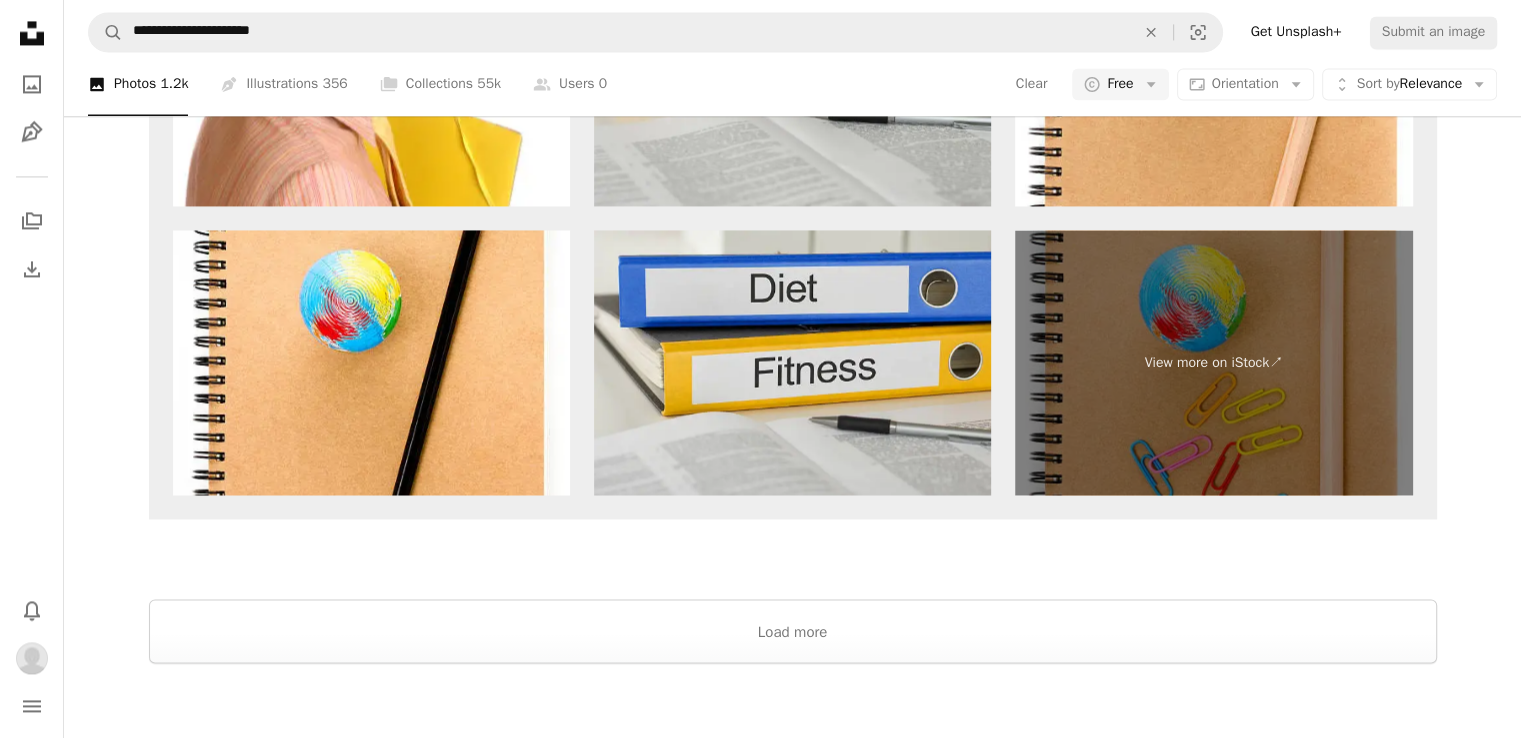 scroll, scrollTop: 3347, scrollLeft: 0, axis: vertical 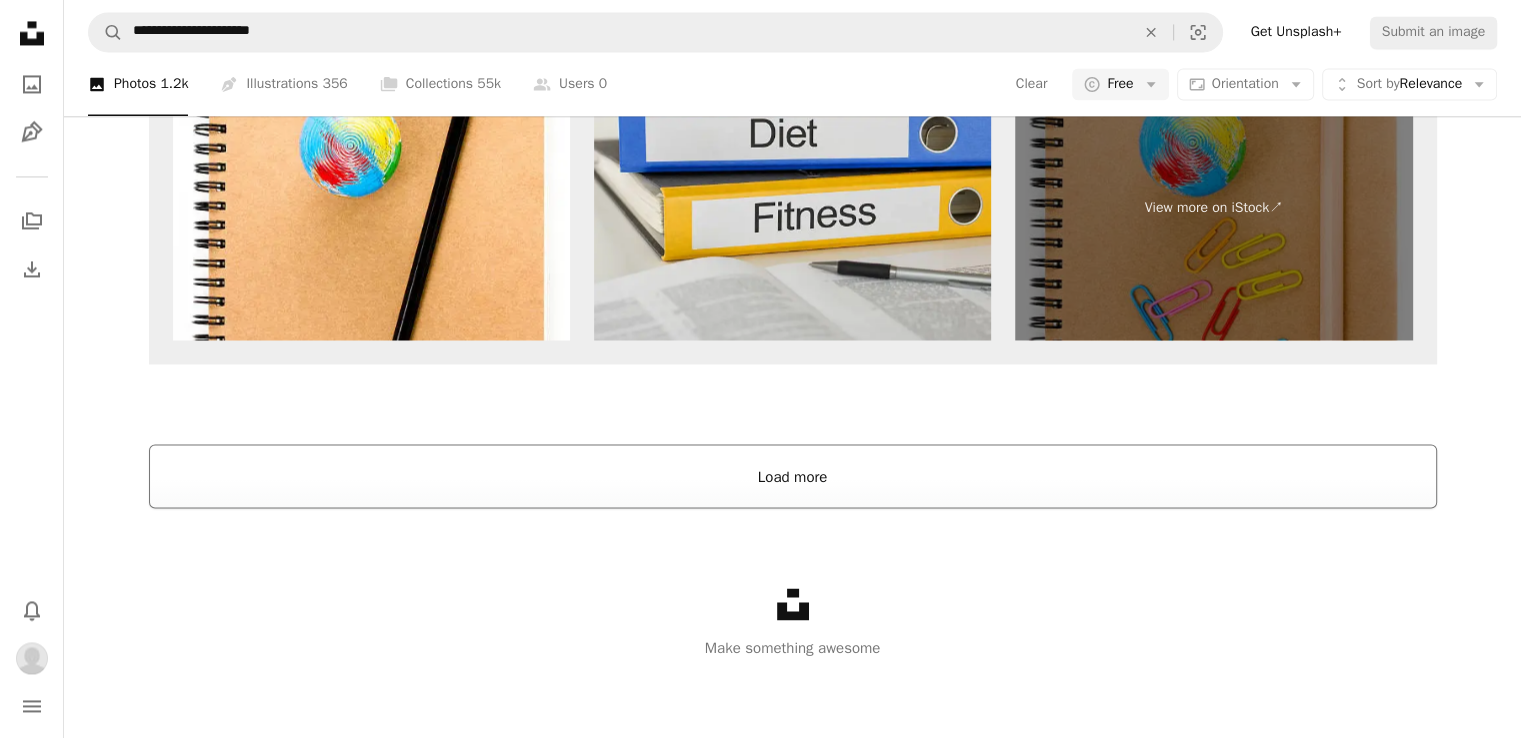 click on "Load more" at bounding box center [793, 476] 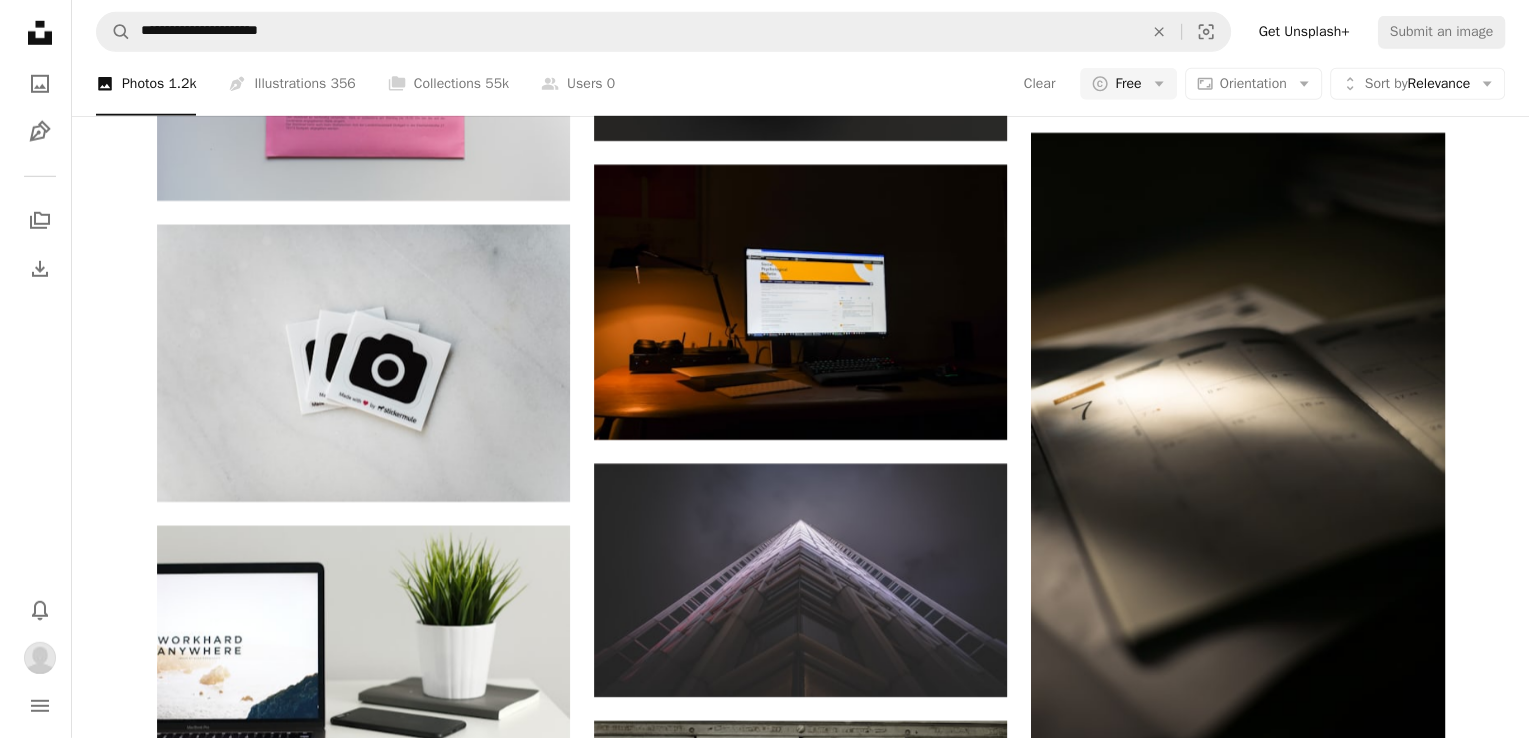 scroll, scrollTop: 6016, scrollLeft: 0, axis: vertical 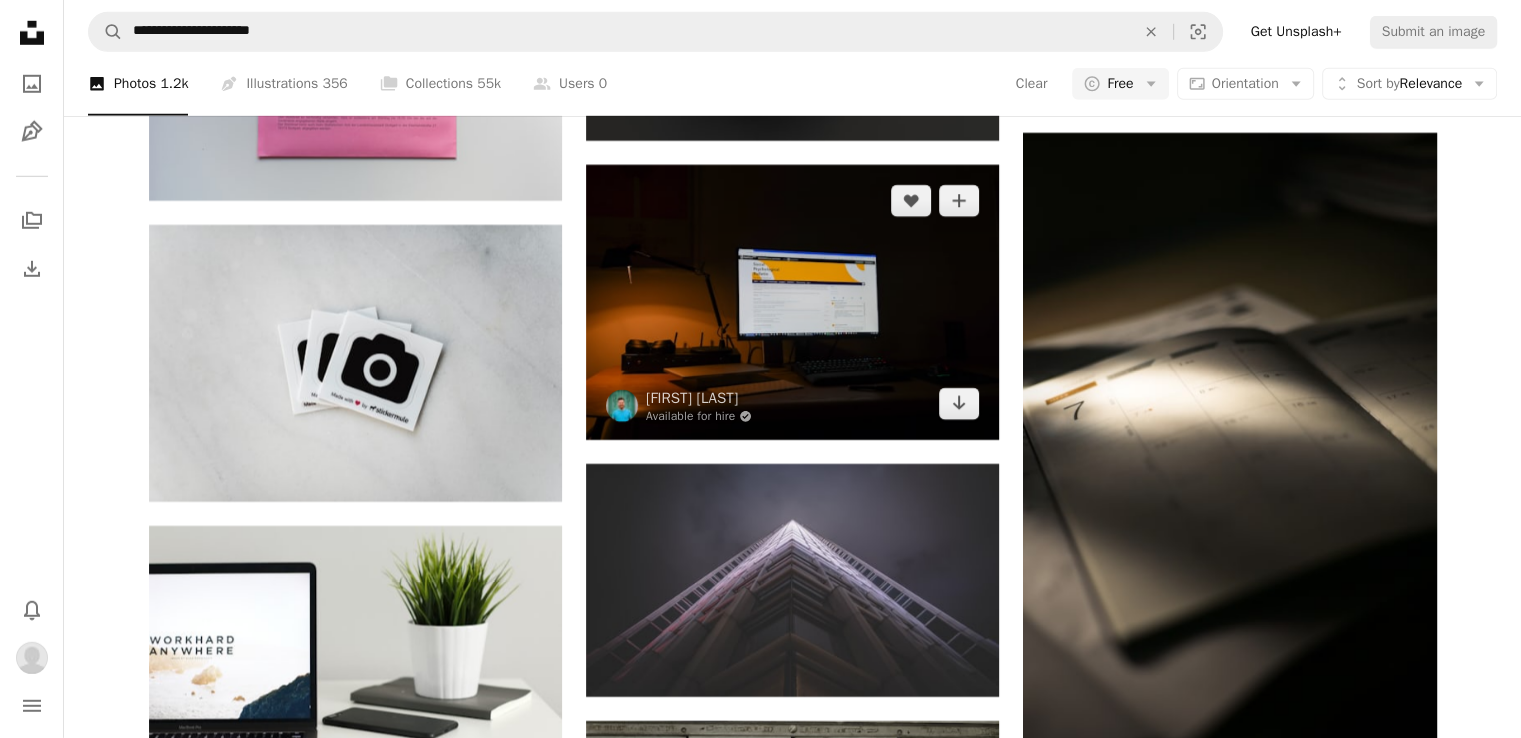 click at bounding box center [792, 302] 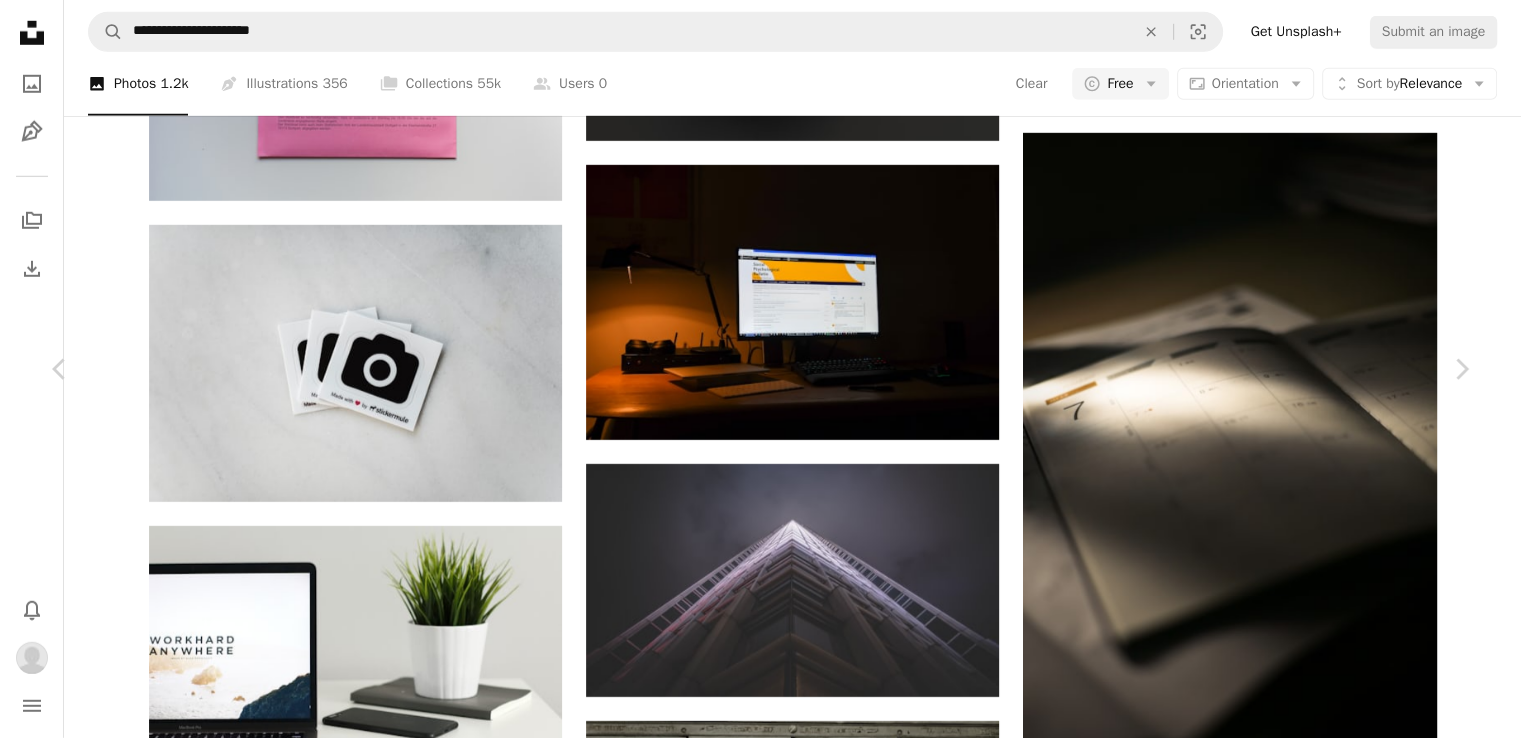 click at bounding box center [753, 5051] 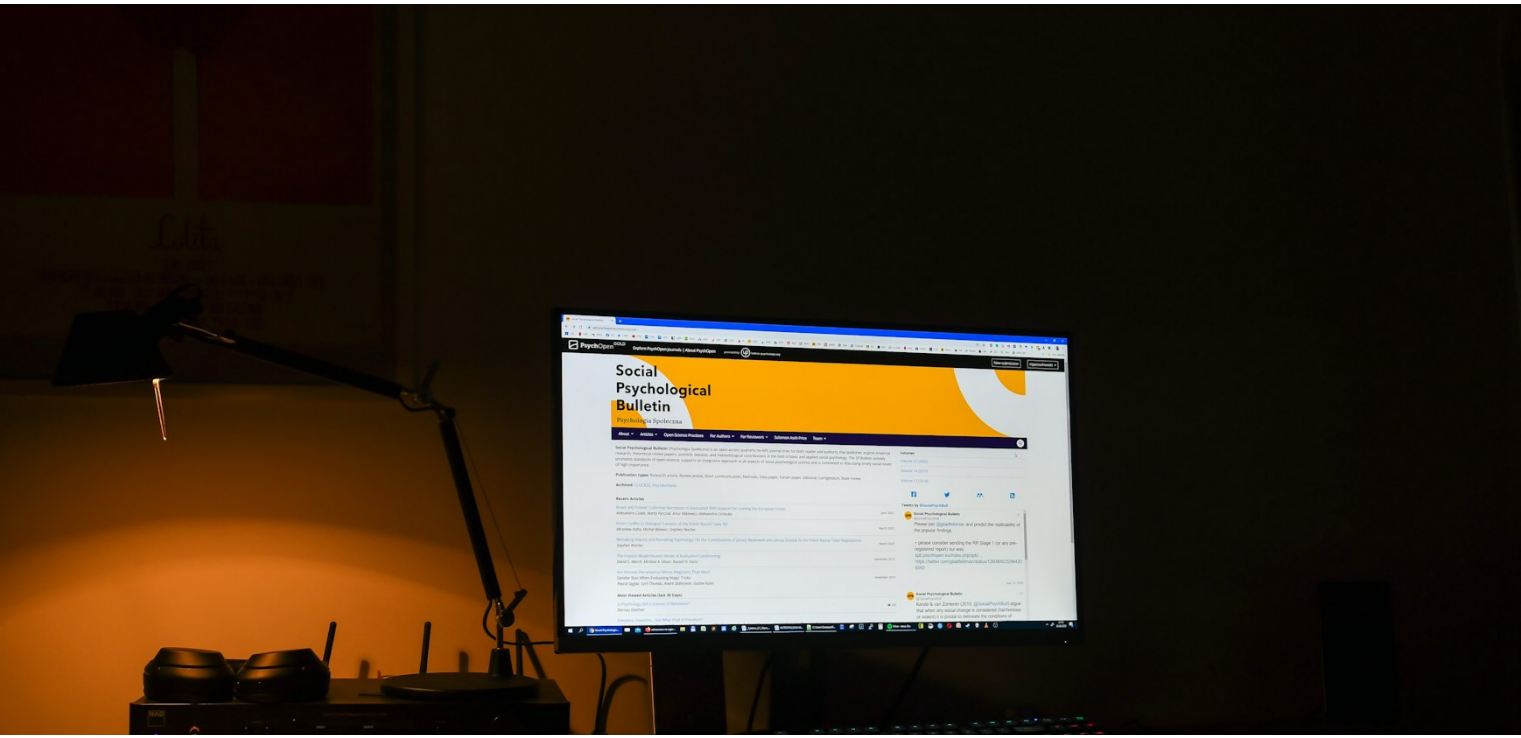 scroll, scrollTop: 133, scrollLeft: 0, axis: vertical 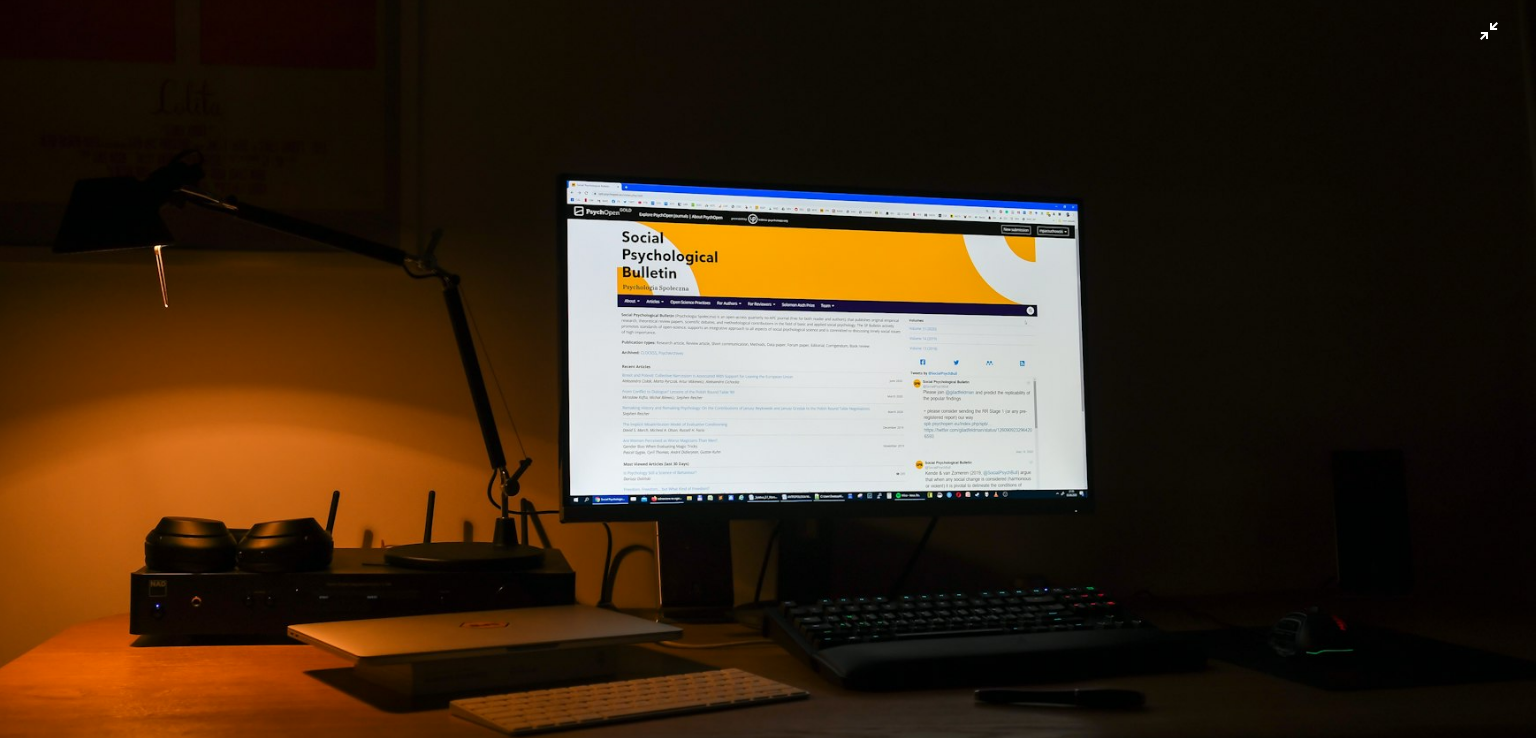 click at bounding box center [768, 378] 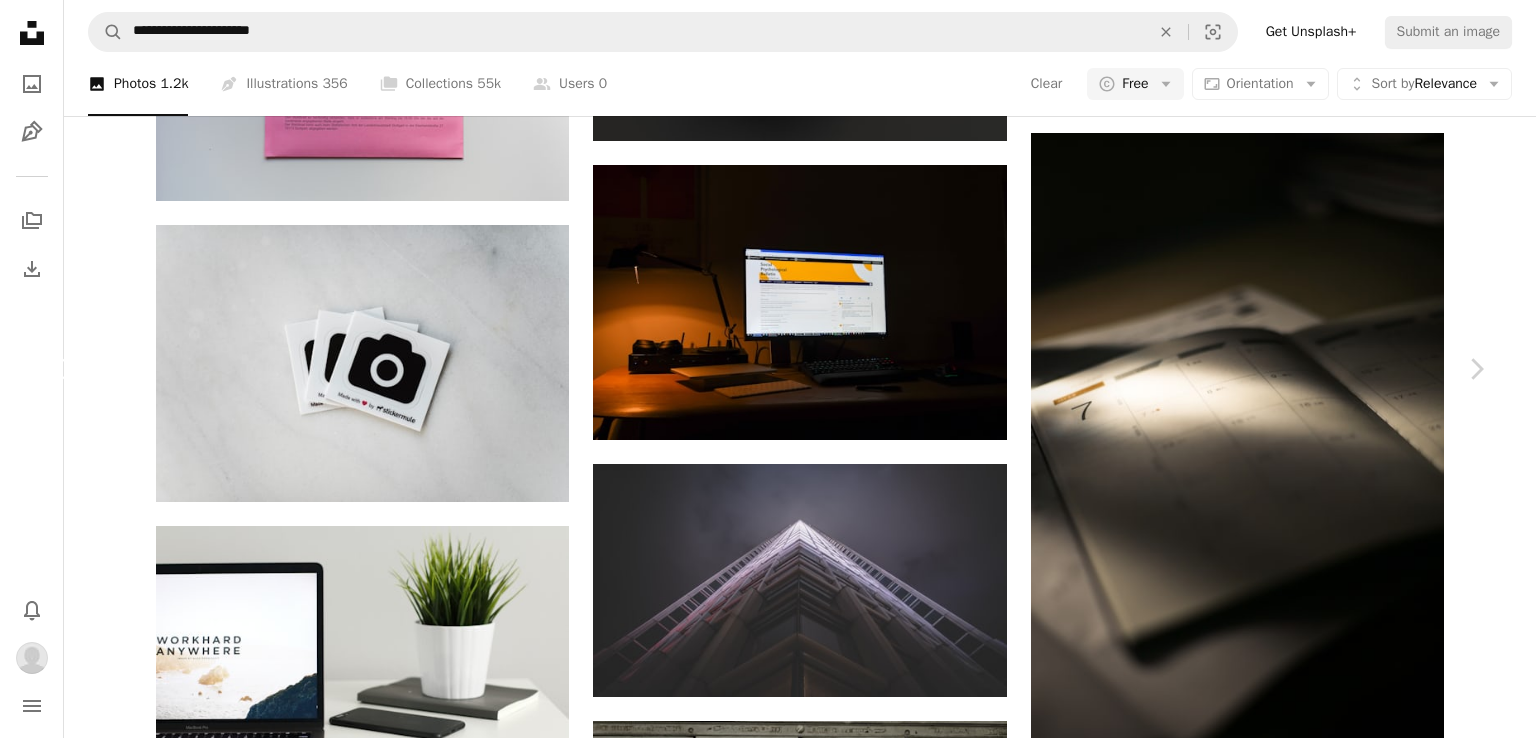 click on "Chevron left" at bounding box center (60, 369) 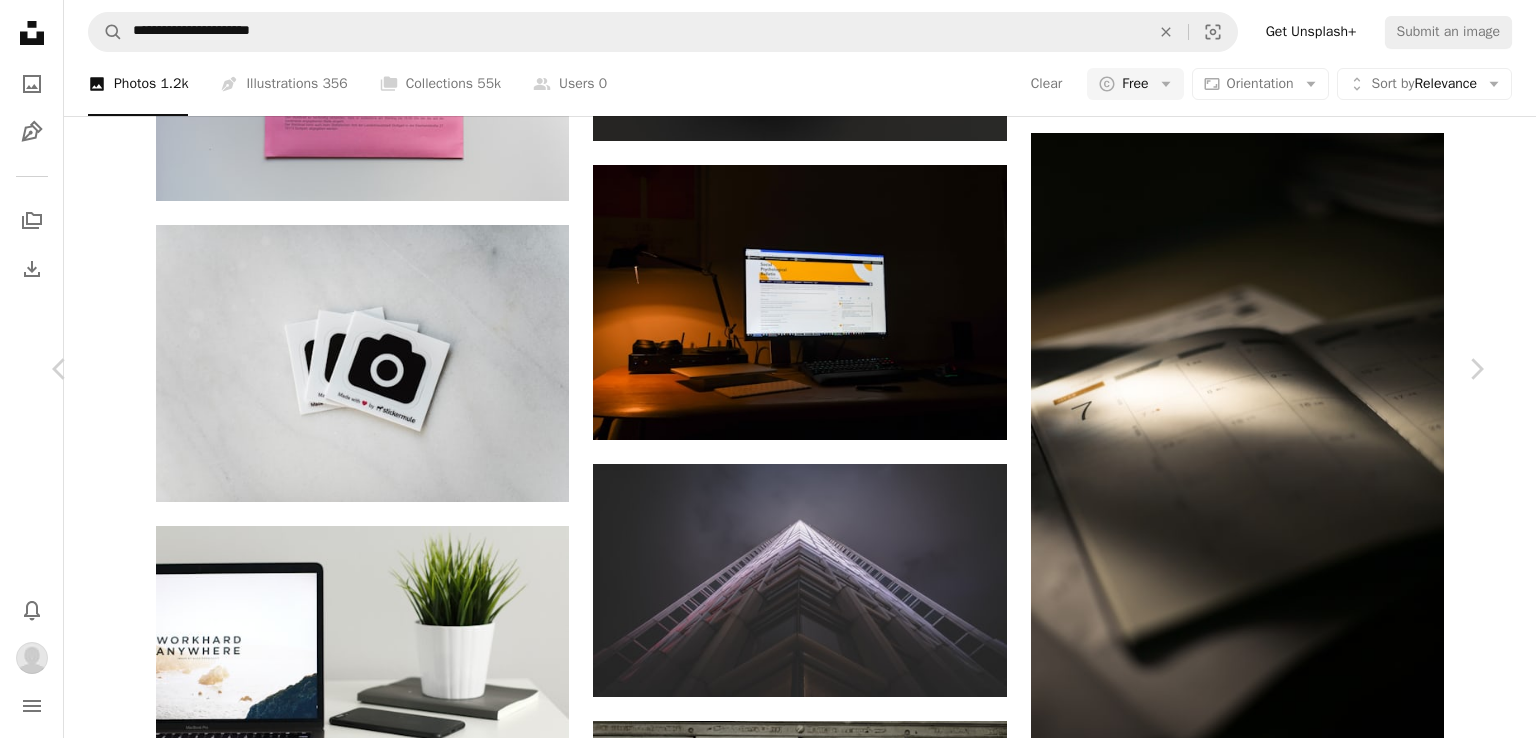 click on "An X shape" at bounding box center [20, 20] 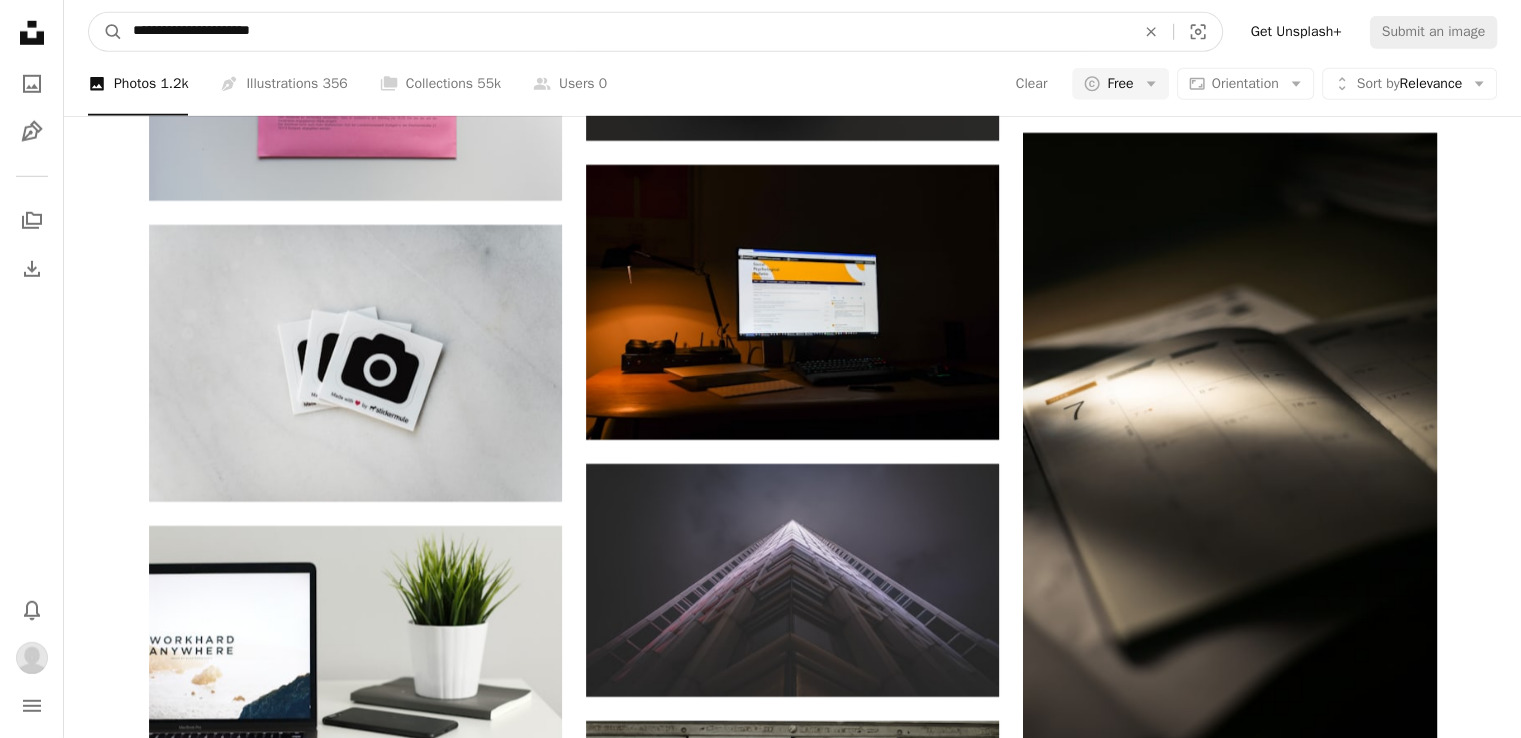 click on "**********" at bounding box center [626, 32] 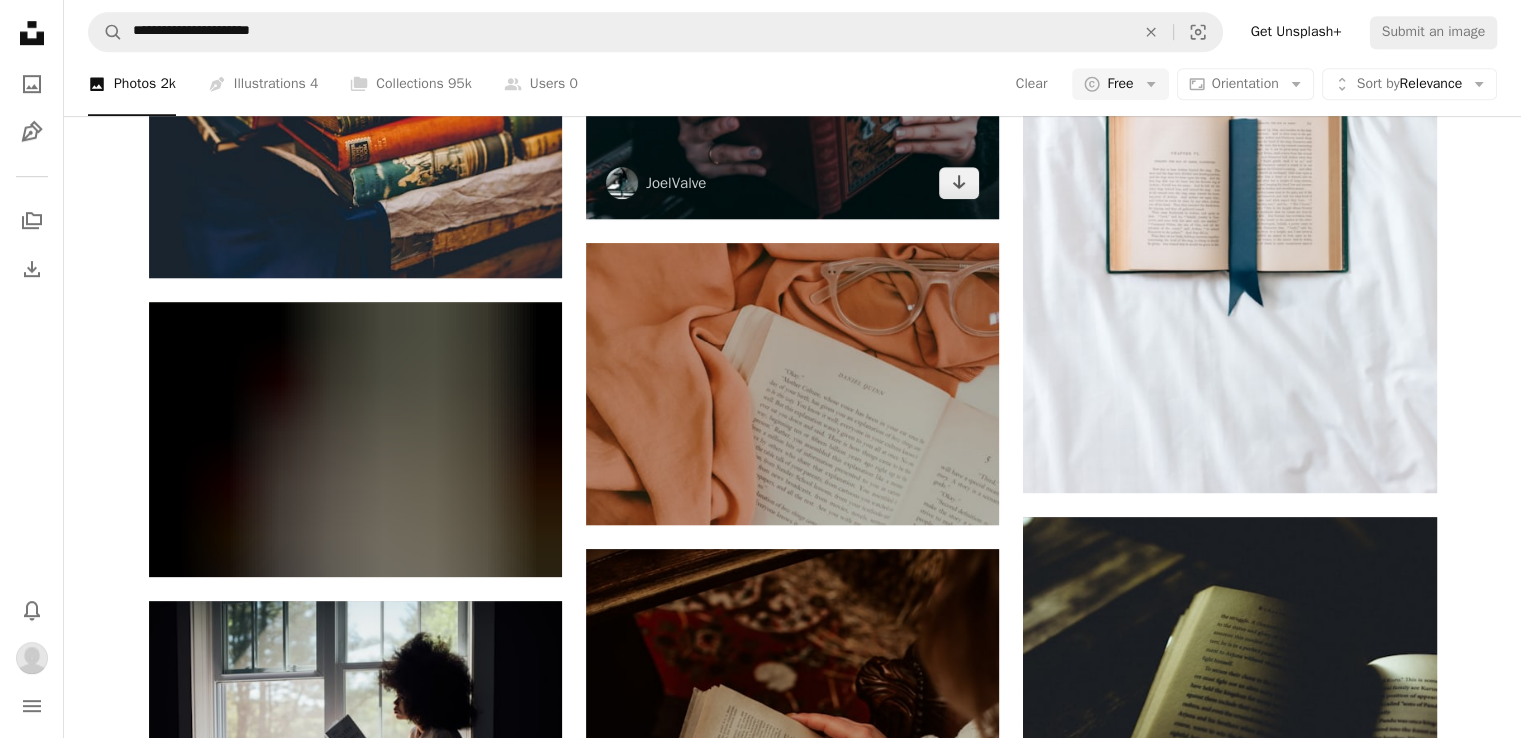 scroll, scrollTop: 1299, scrollLeft: 0, axis: vertical 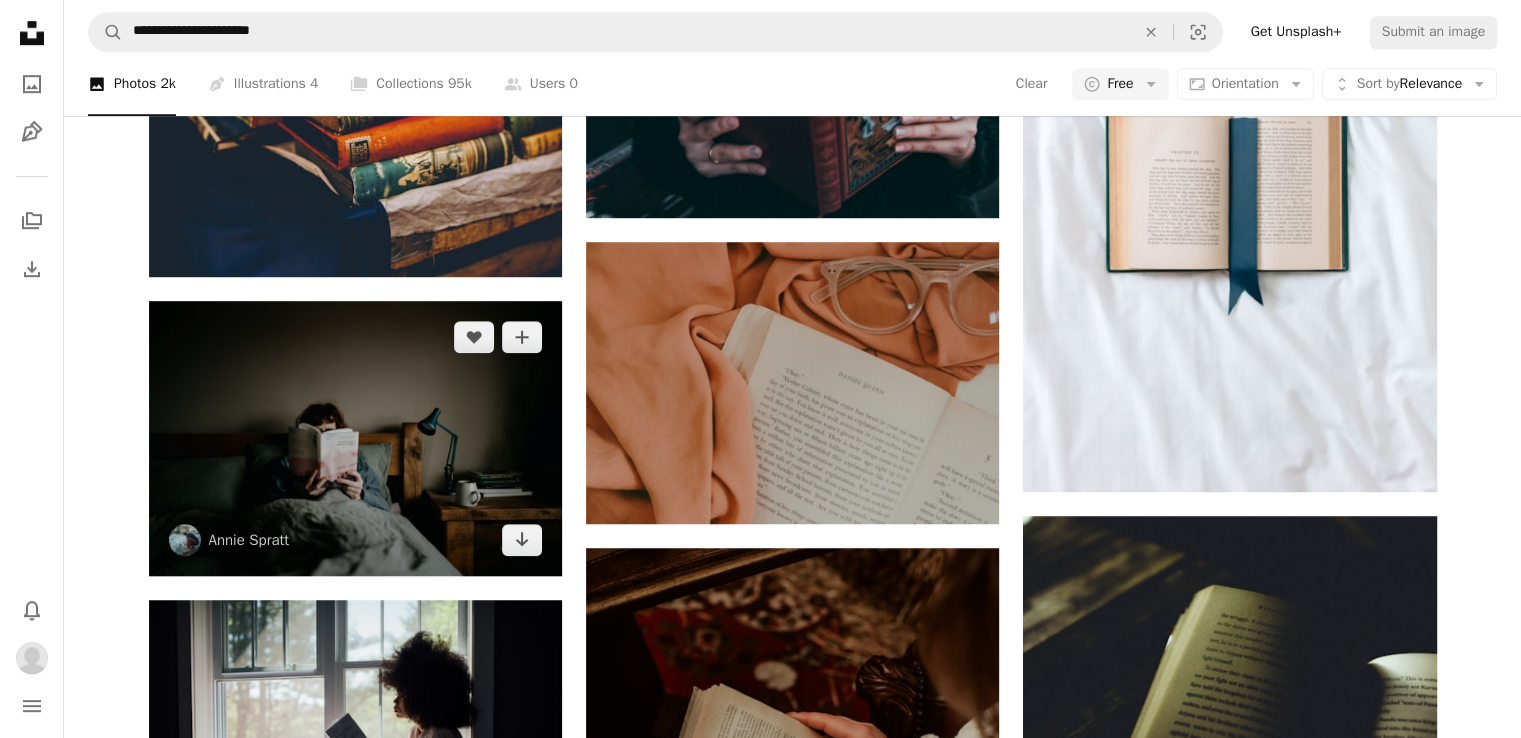 click at bounding box center (355, 438) 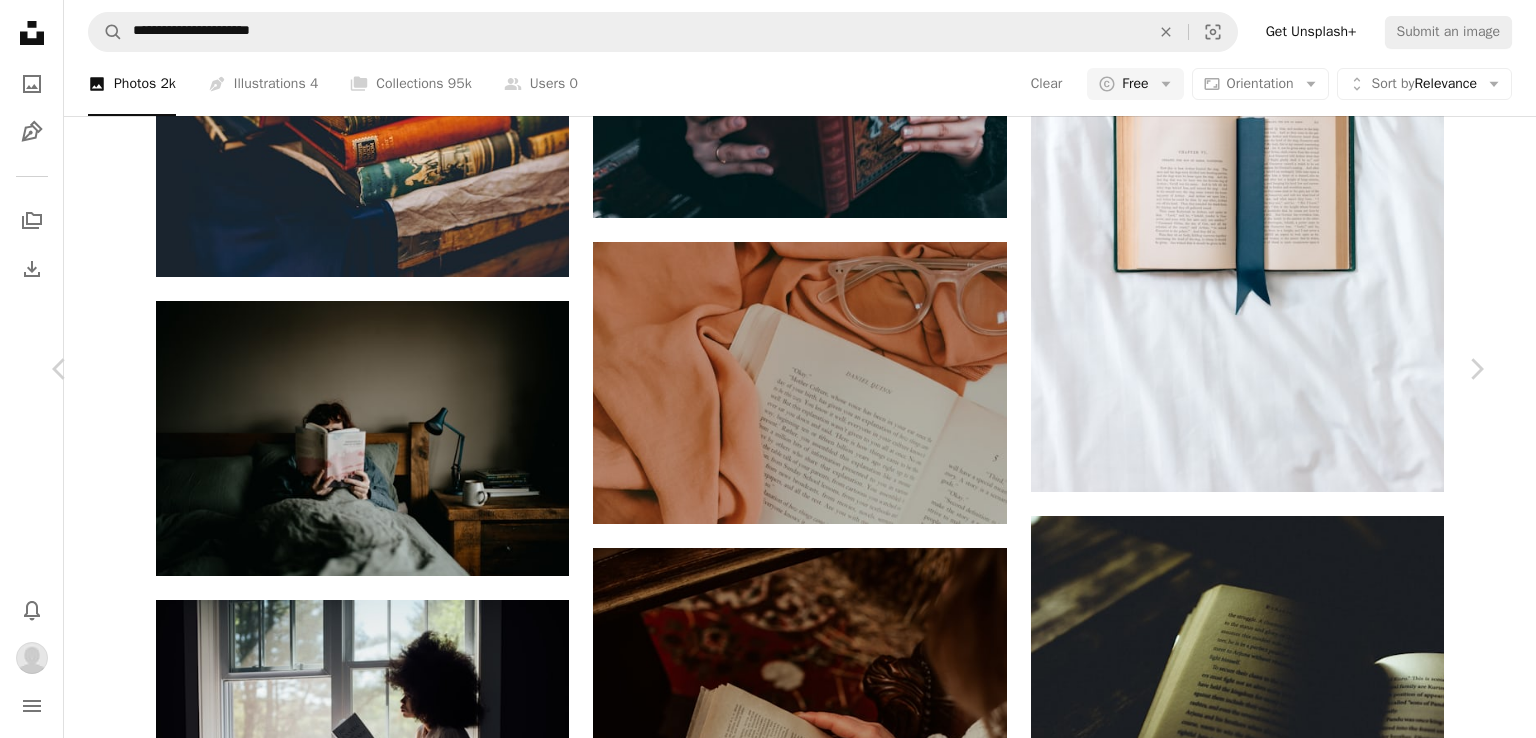 click on "An X shape Chevron left Chevron right [NAME] [LAST] A heart A plus sign Edit image   Plus sign for Unsplash+ Download Chevron down Zoom in Views 364,622 Downloads 6,127 Featured in Photos ,  Health & Wellness A forward-right arrow Share Info icon Info More Actions Cosy morning scene of a middle aged woman sat in reading with linen bedding. Next to the bed is a bedside table, with books and anglepoise lamp. Calendar outlined Published on  [MONTH] [DAY], [YEAR] Camera NIKON CORPORATION, NIKON Z 7 Safety Free to use under the  Unsplash License interior wellness linen bedding human grey room furniture bedroom reading bed indoors Browse premium related images on iStock  |  Save 20% with code UNSPLASH20 View more on iStock  ↗ Related images A heart A plus sign [NAME] Available for hire A checkmark inside of a circle Arrow pointing down A heart A plus sign [NAME] Available for hire A checkmark inside of a circle Arrow pointing down Plus sign for Unsplash+ A heart A plus sign [NAME] For" at bounding box center [768, 3700] 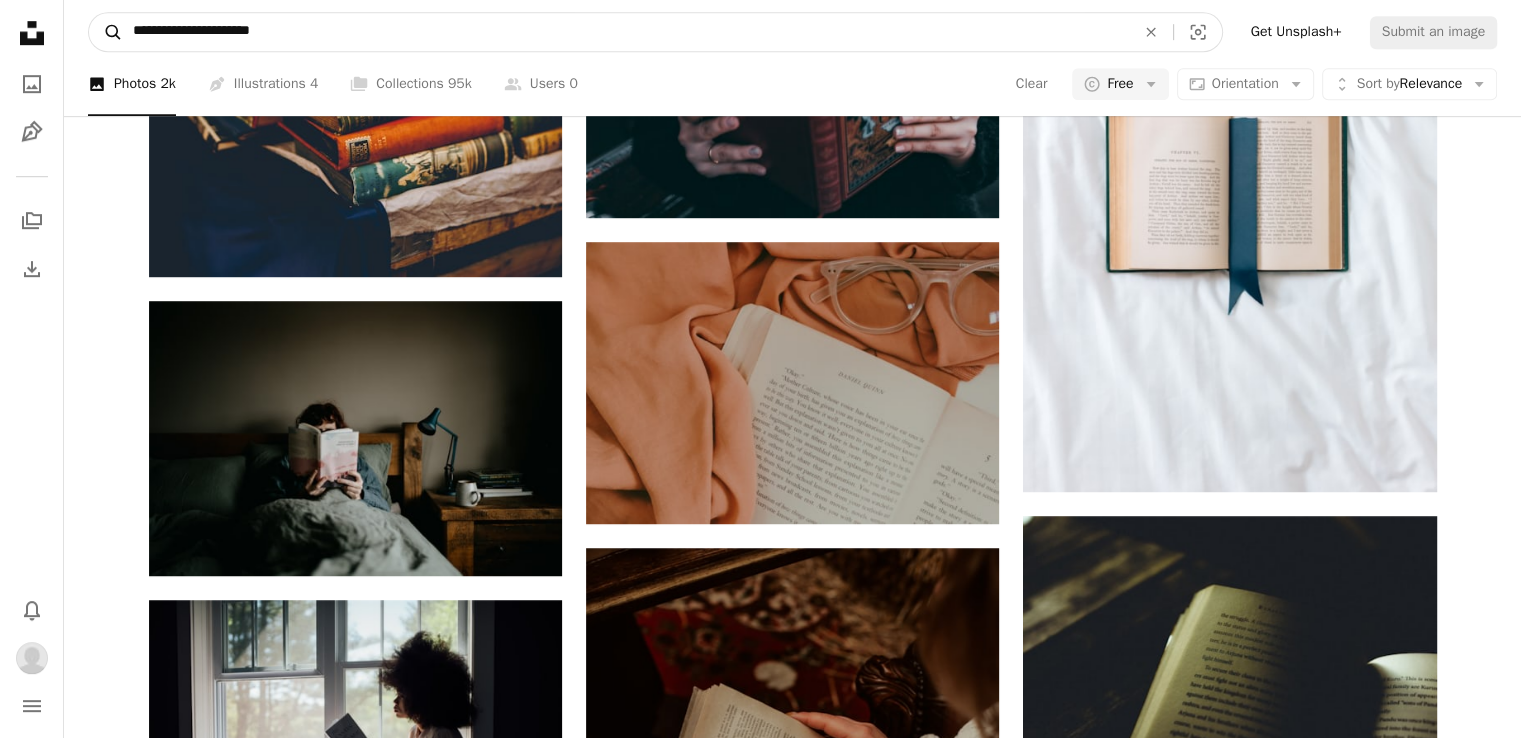 drag, startPoint x: 313, startPoint y: 24, endPoint x: 88, endPoint y: 27, distance: 225.02 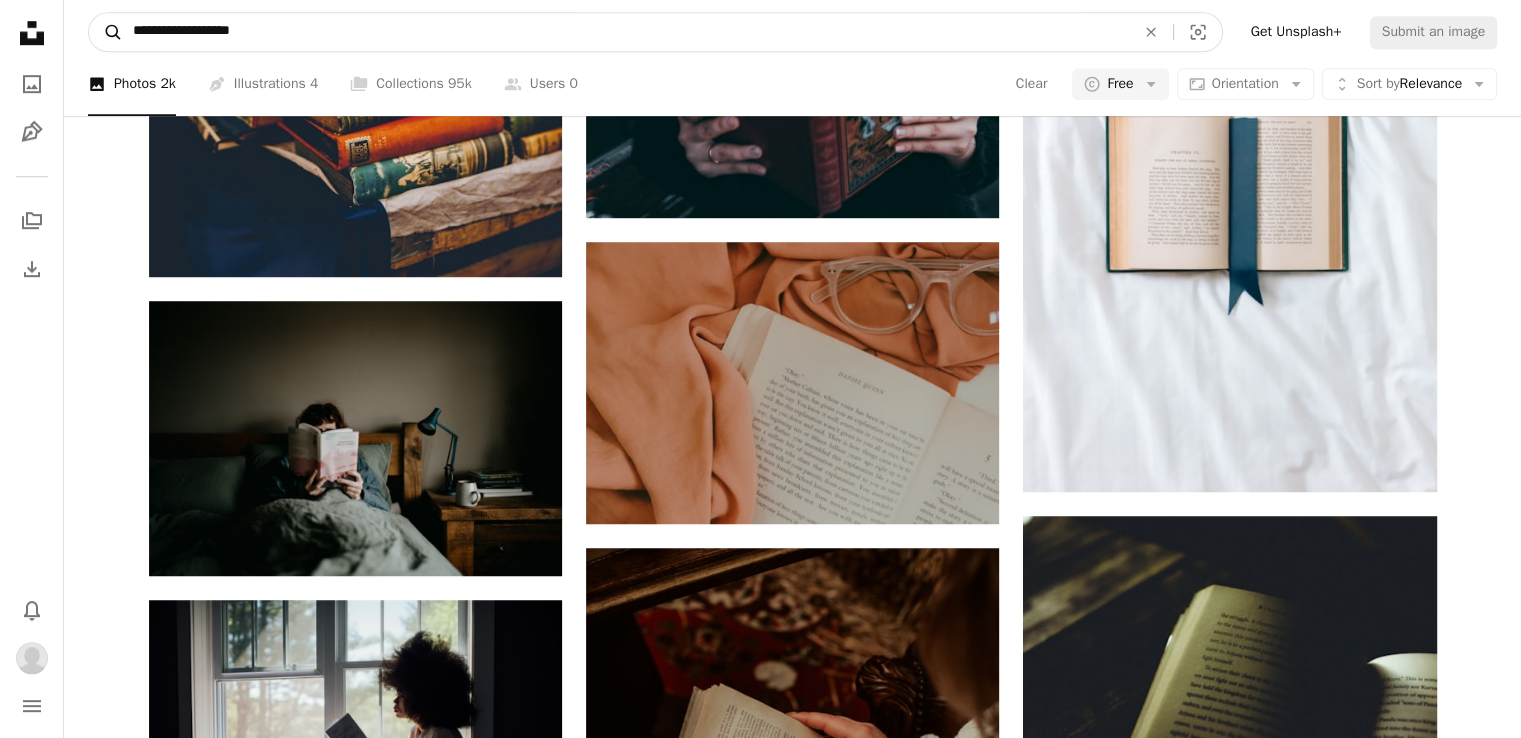 type on "**********" 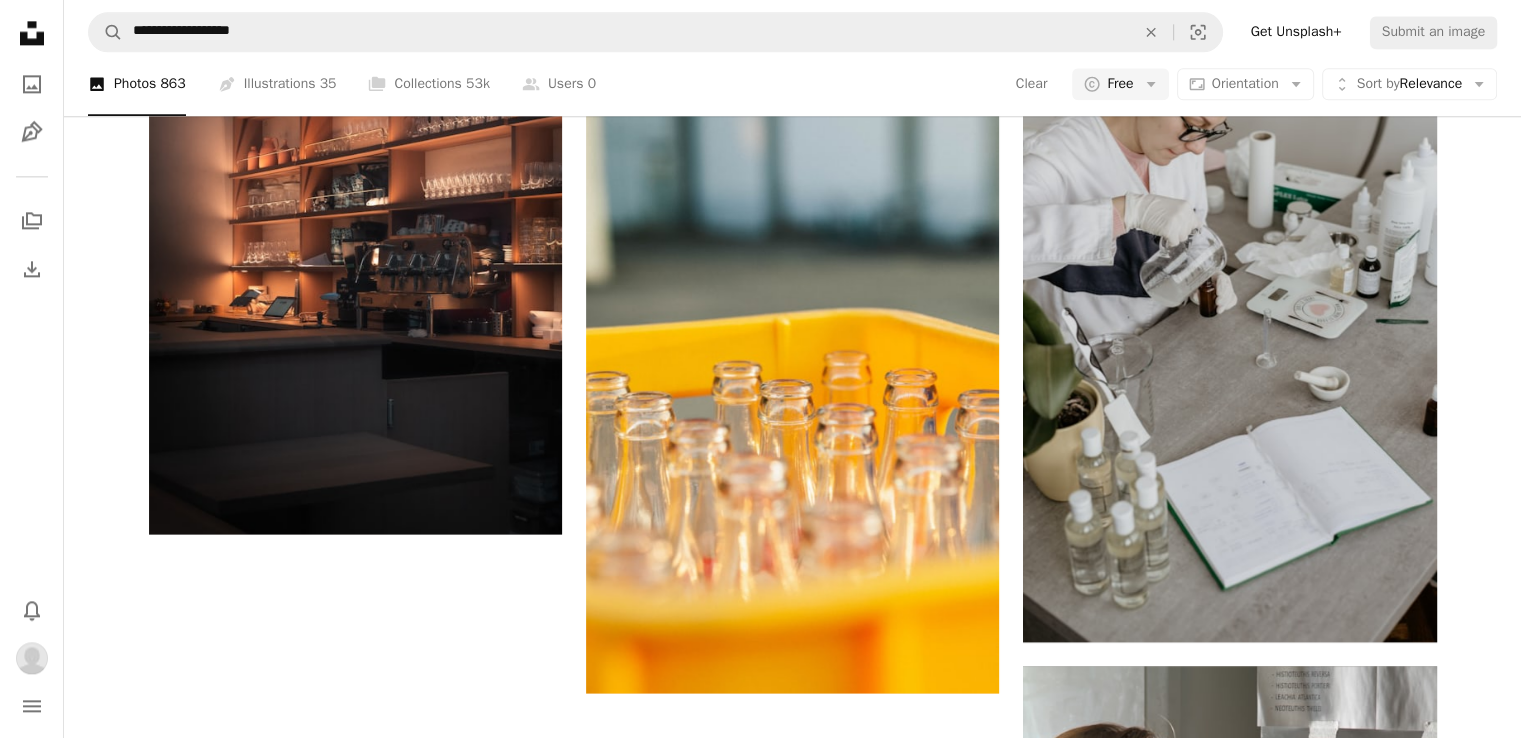 scroll, scrollTop: 2395, scrollLeft: 0, axis: vertical 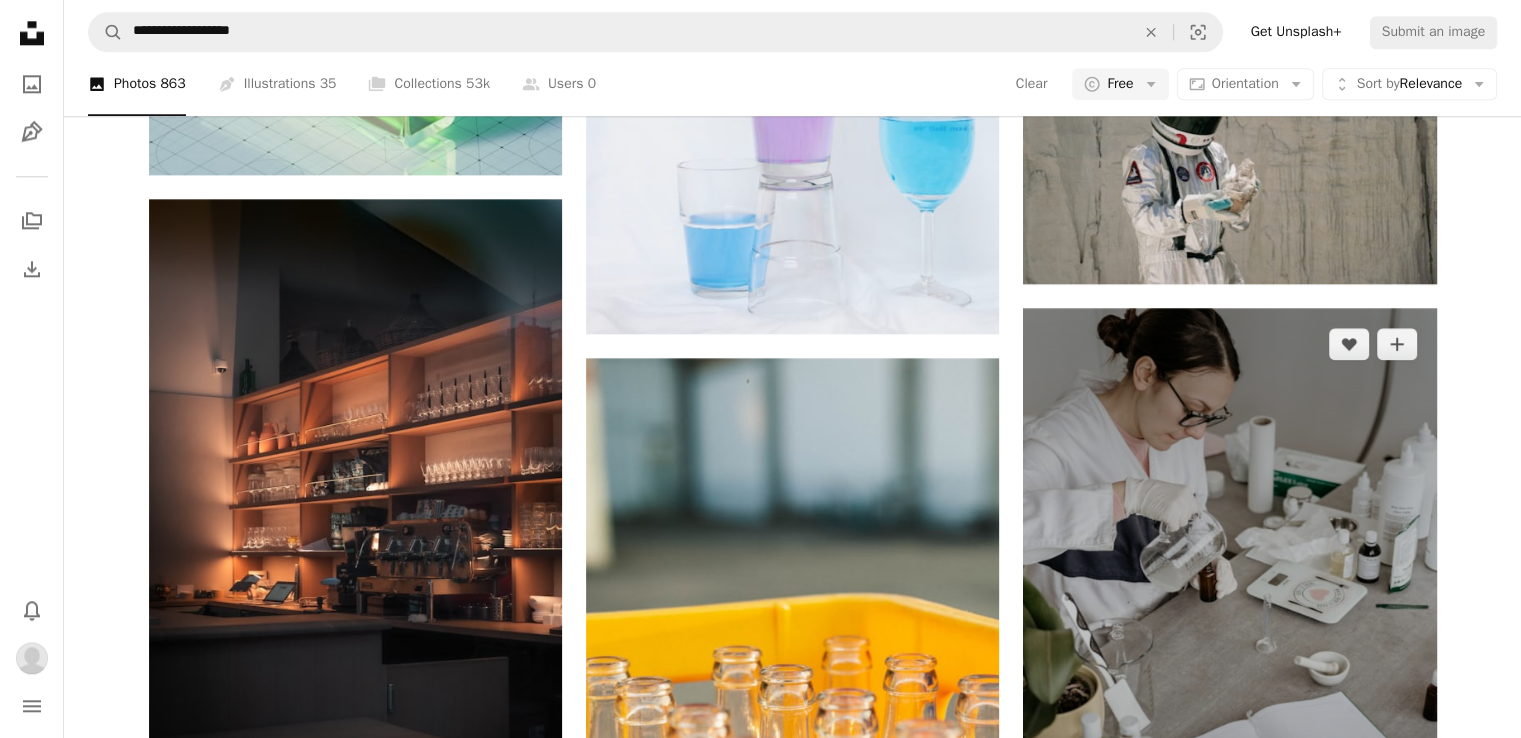 click at bounding box center [1229, 617] 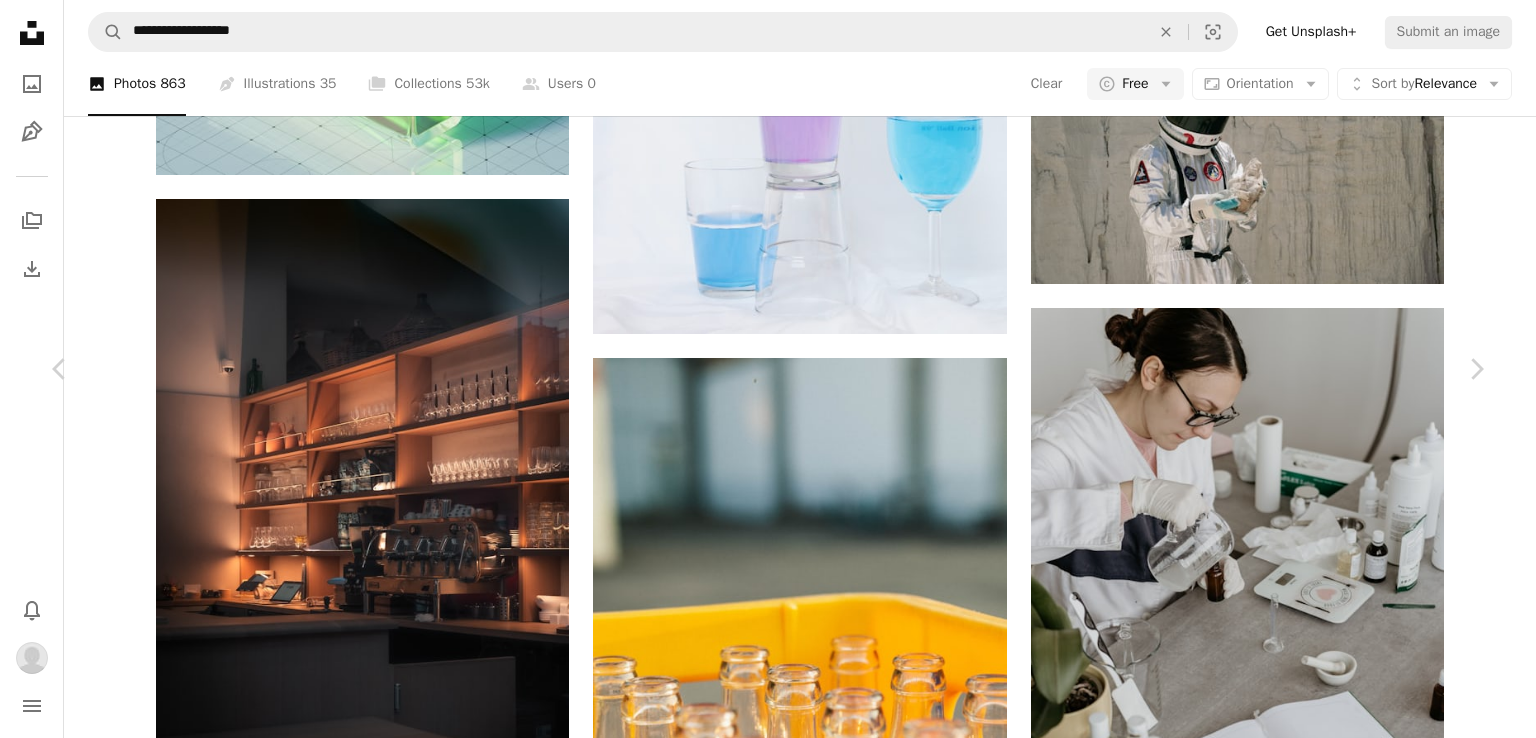 click on "An X shape Chevron left Chevron right Amplitude Magazin amplitudemagazin A heart A plus sign Edit image   Plus sign for Unsplash+ Download Chevron down Zoom in Views 7,335,058 Downloads 38,367 Featured in Photos ,  Business & Work ,  Health & Wellness A forward-right arrow Share Info icon Info More Actions A map marker [CITY], [COUNTRY] Calendar outlined Published on  [MONTH] [DAY], [YEAR] Camera NIKON CORPORATION, NIKON D610 Safety Free to use under the  Unsplash License business beauty wellness skin laboratory skin care test cosmetics products cream course natural beauty serum lotion manufacture natural cosmetics human grey furniture table Browse premium related images on iStock  |  Save 20% with code UNSPLASH20 View more on iStock  ↗ Related images A heart A plus sign [NAME] Available for hire A checkmark inside of a circle Arrow pointing down Plus sign for Unsplash+ A heart A plus sign [NAME] For  Unsplash+ A lock   Purchase A heart A plus sign [NAME] Arrow pointing down A heart A plus sign" at bounding box center [768, 5710] 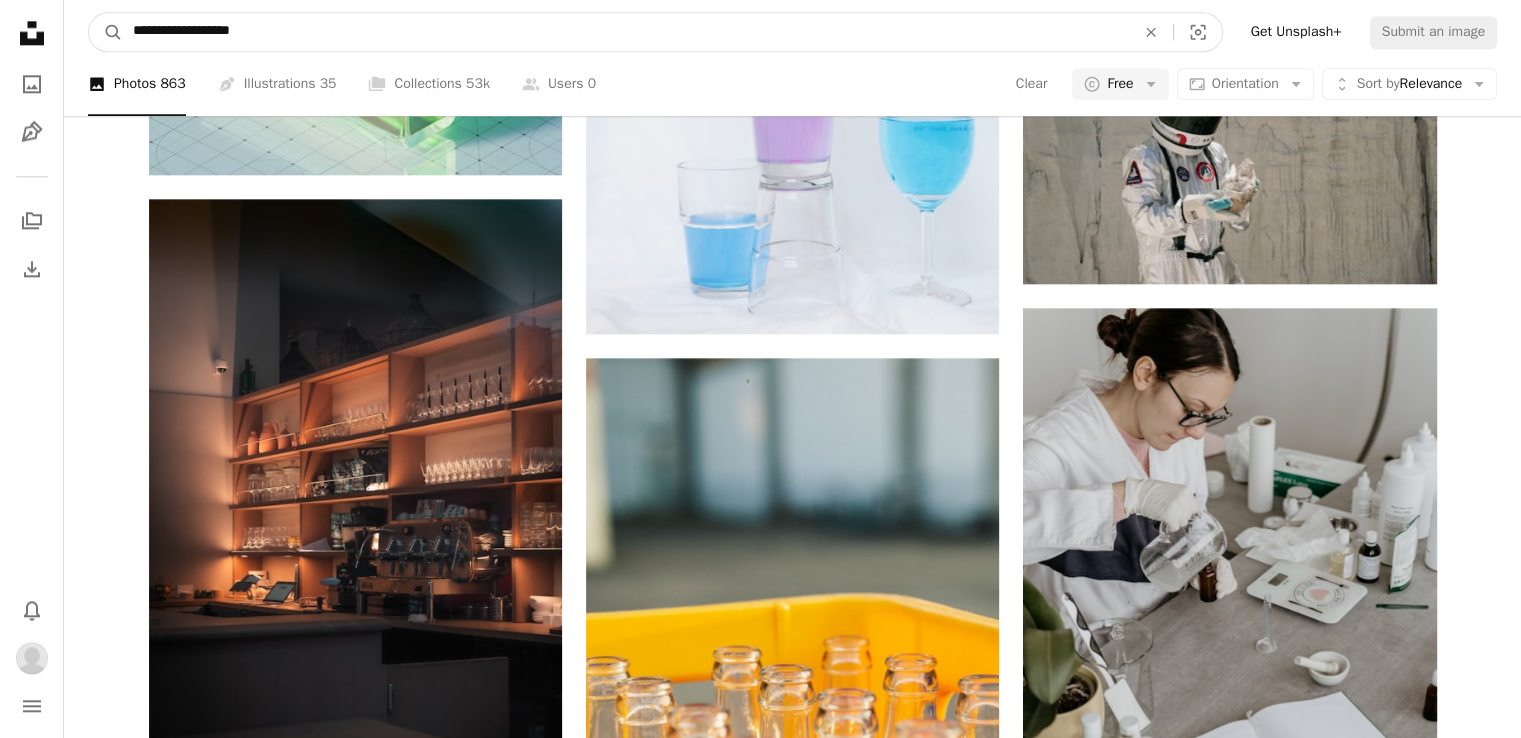 drag, startPoint x: 278, startPoint y: 18, endPoint x: 0, endPoint y: 13, distance: 278.04495 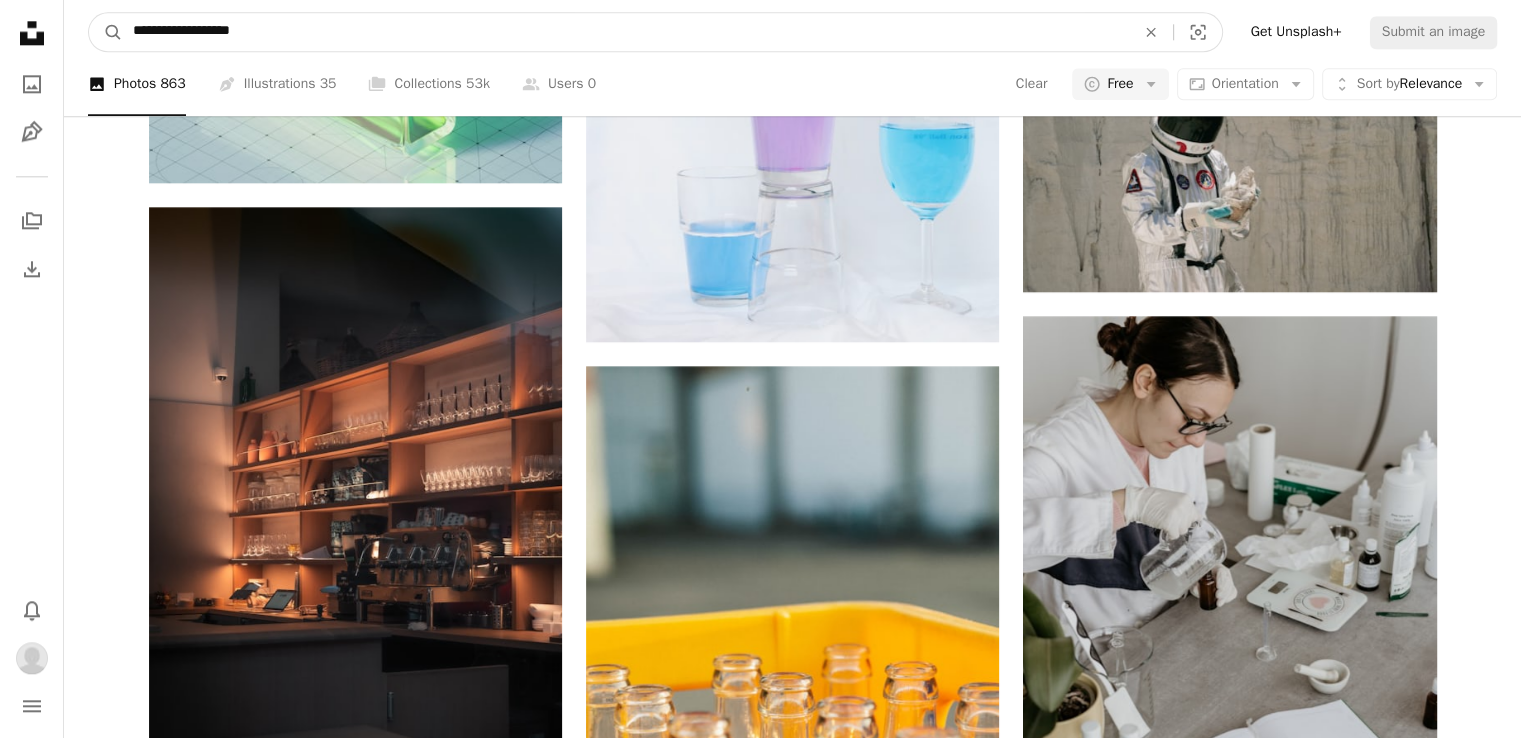 paste 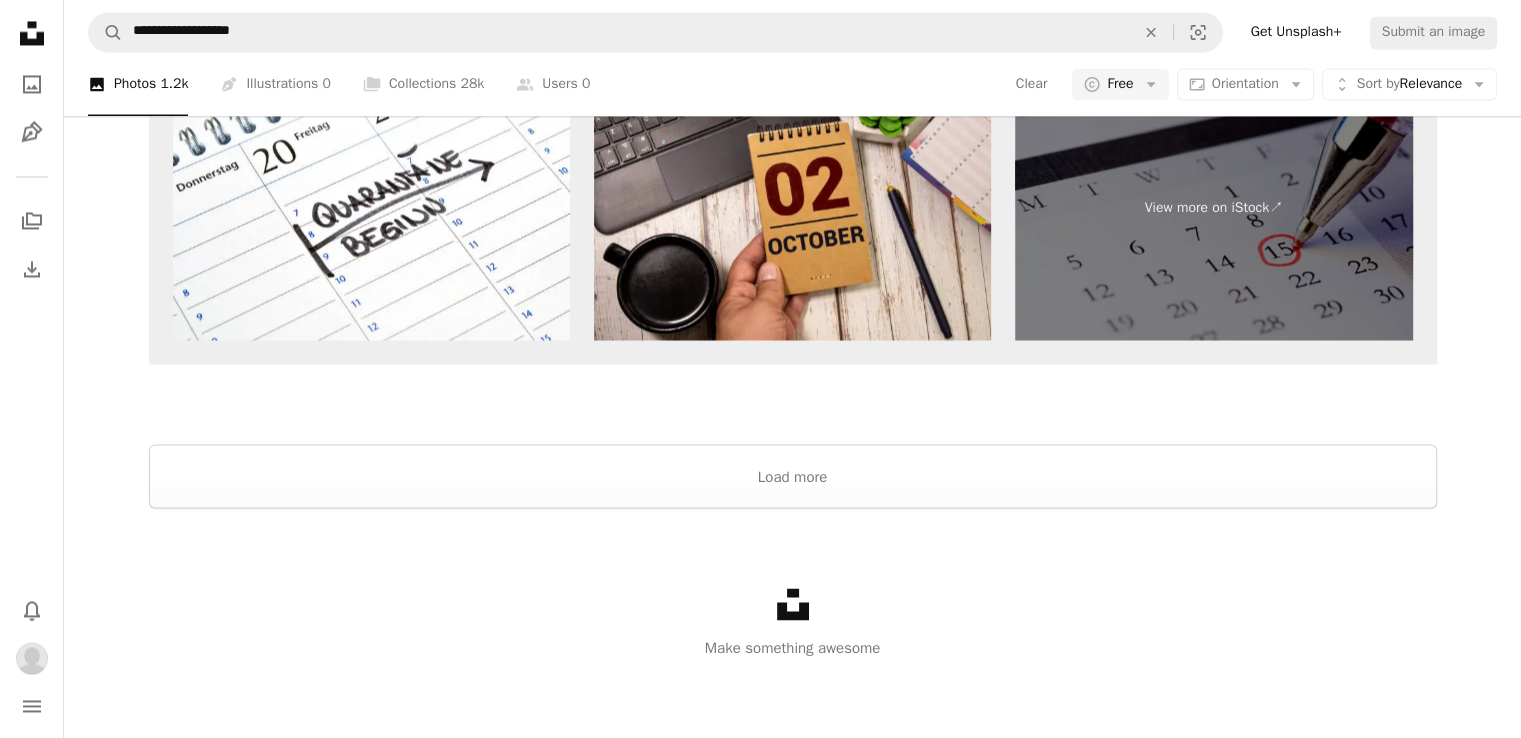 scroll, scrollTop: 3484, scrollLeft: 0, axis: vertical 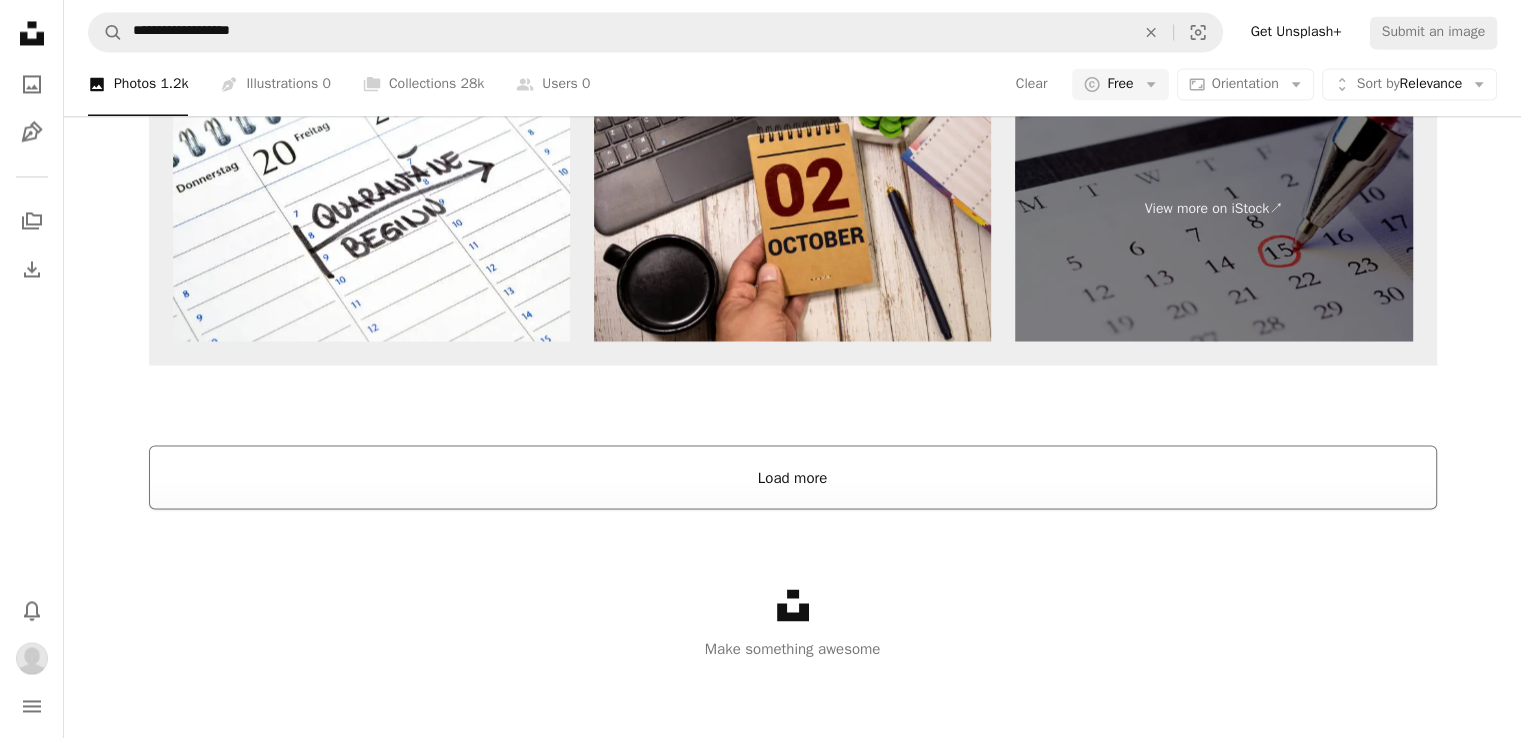 click on "Load more" at bounding box center (793, 477) 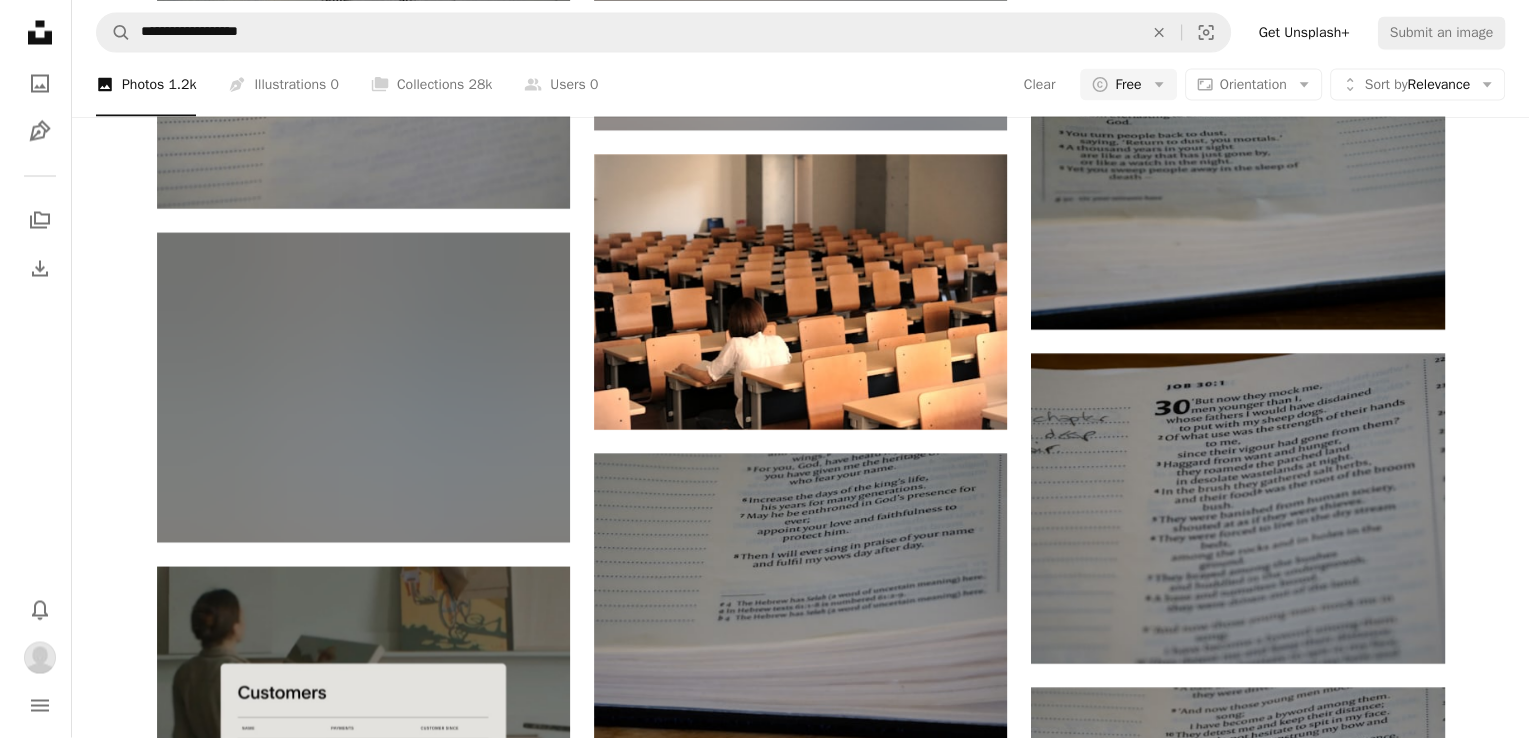 scroll, scrollTop: 3831, scrollLeft: 0, axis: vertical 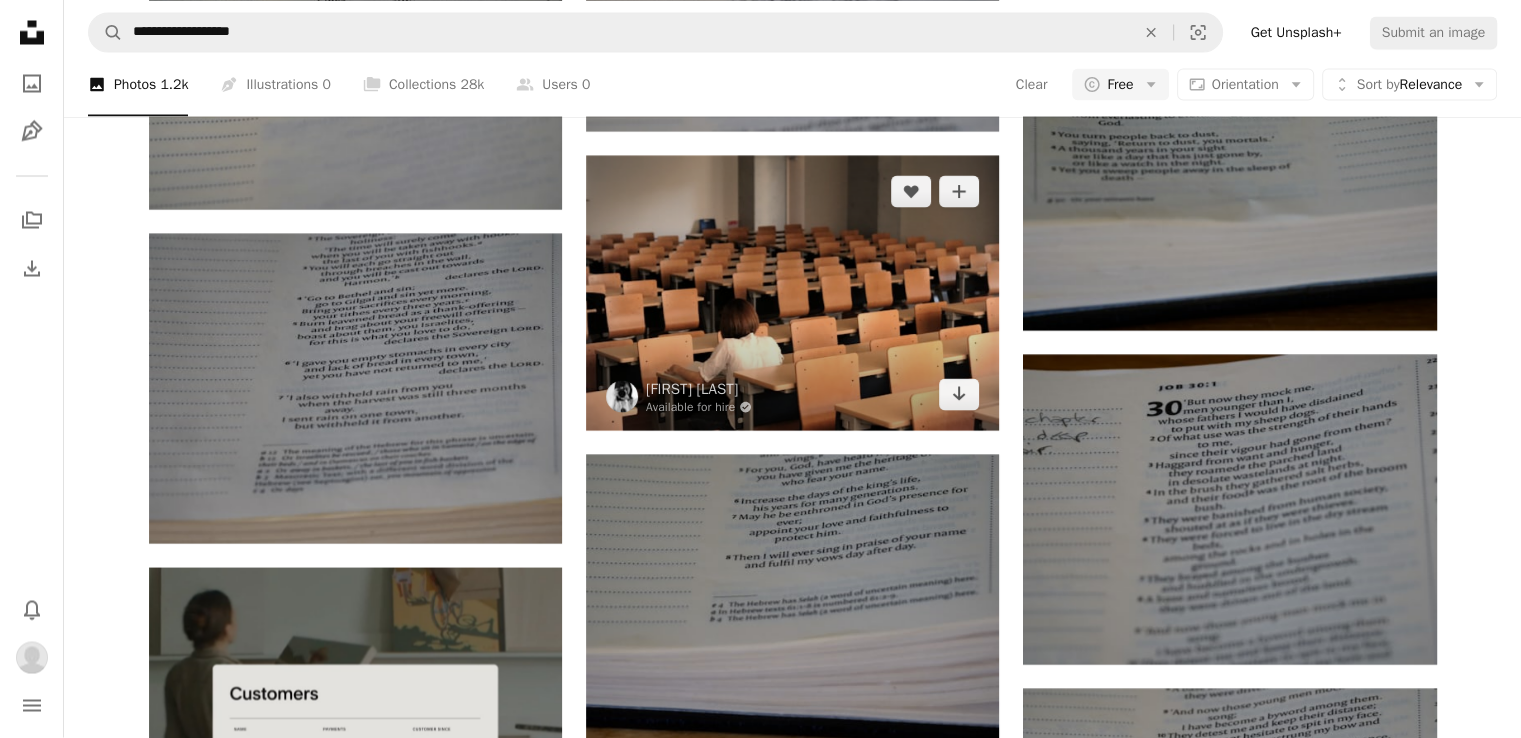 click at bounding box center (792, 293) 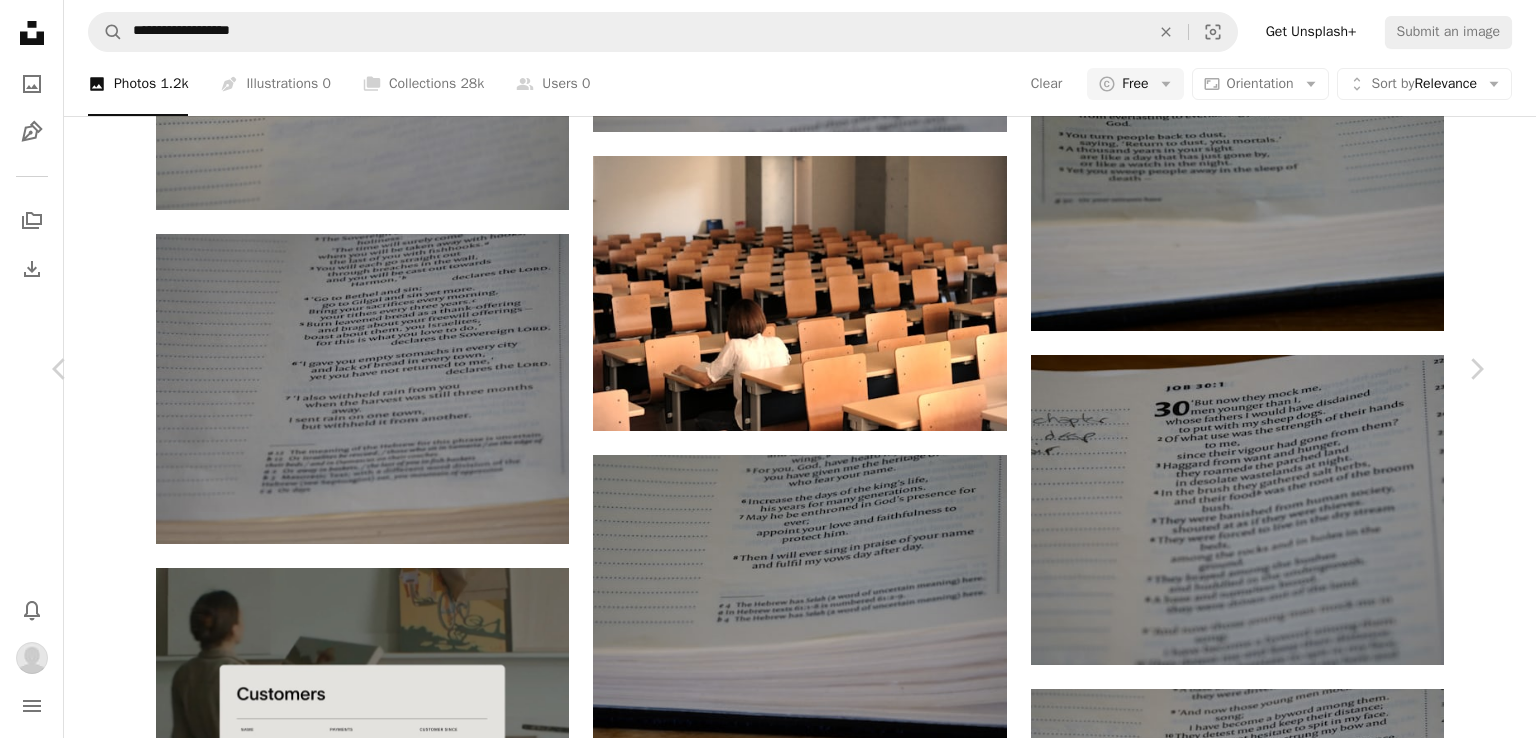 drag, startPoint x: 779, startPoint y: 321, endPoint x: 687, endPoint y: 327, distance: 92.19544 